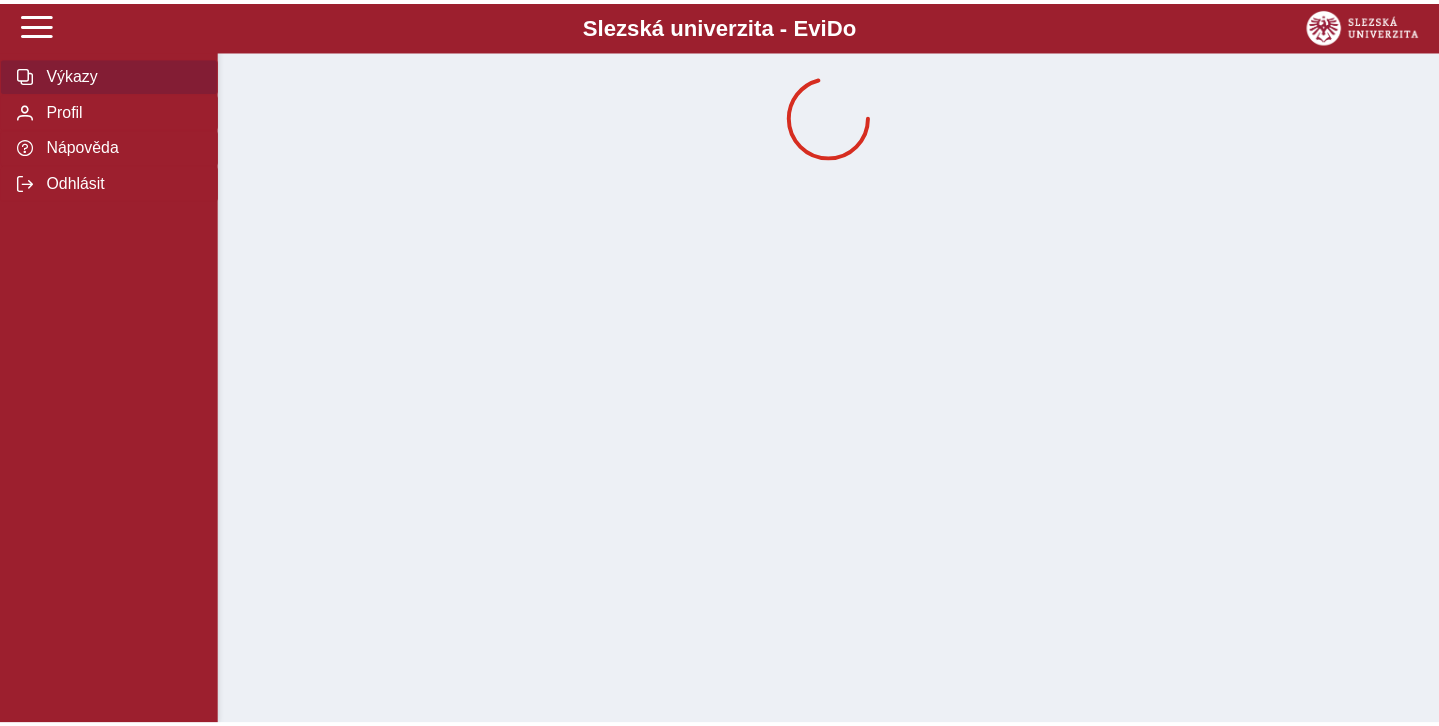 scroll, scrollTop: 0, scrollLeft: 0, axis: both 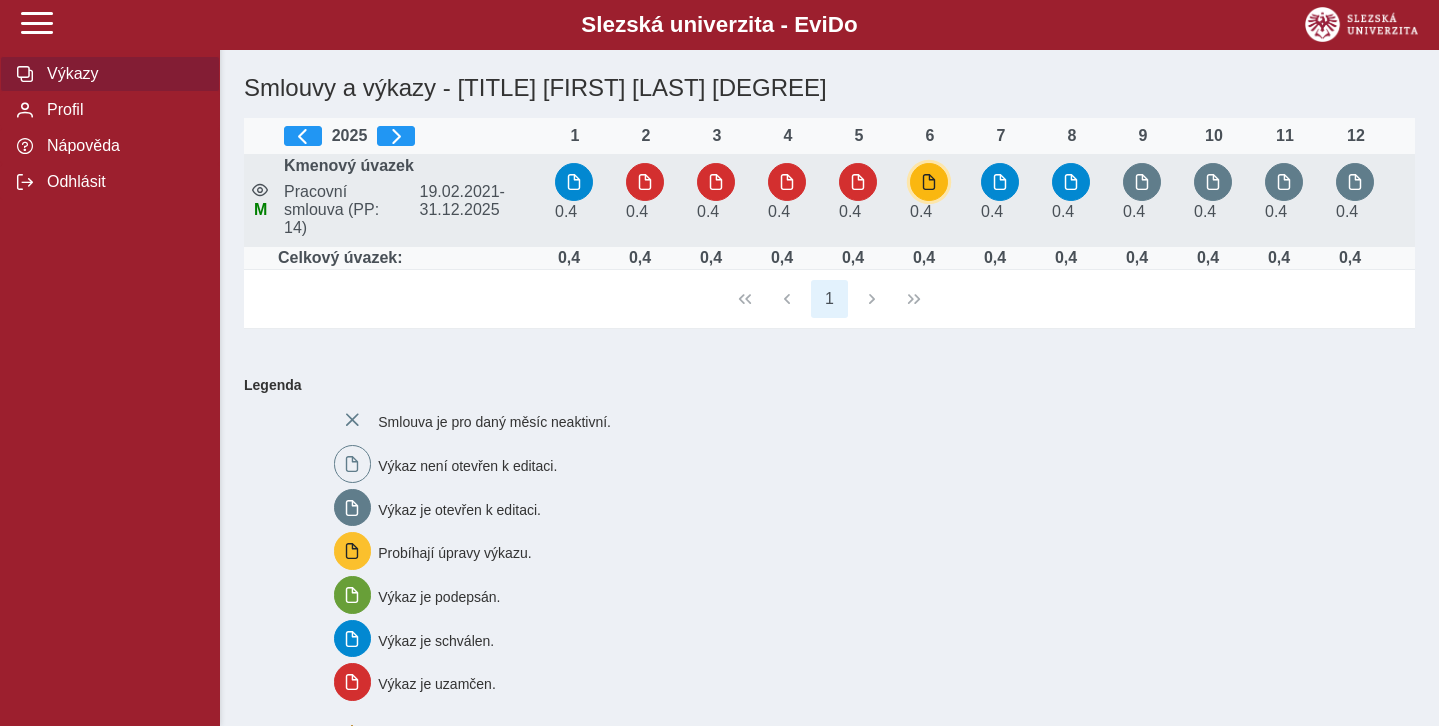 click at bounding box center [929, 182] 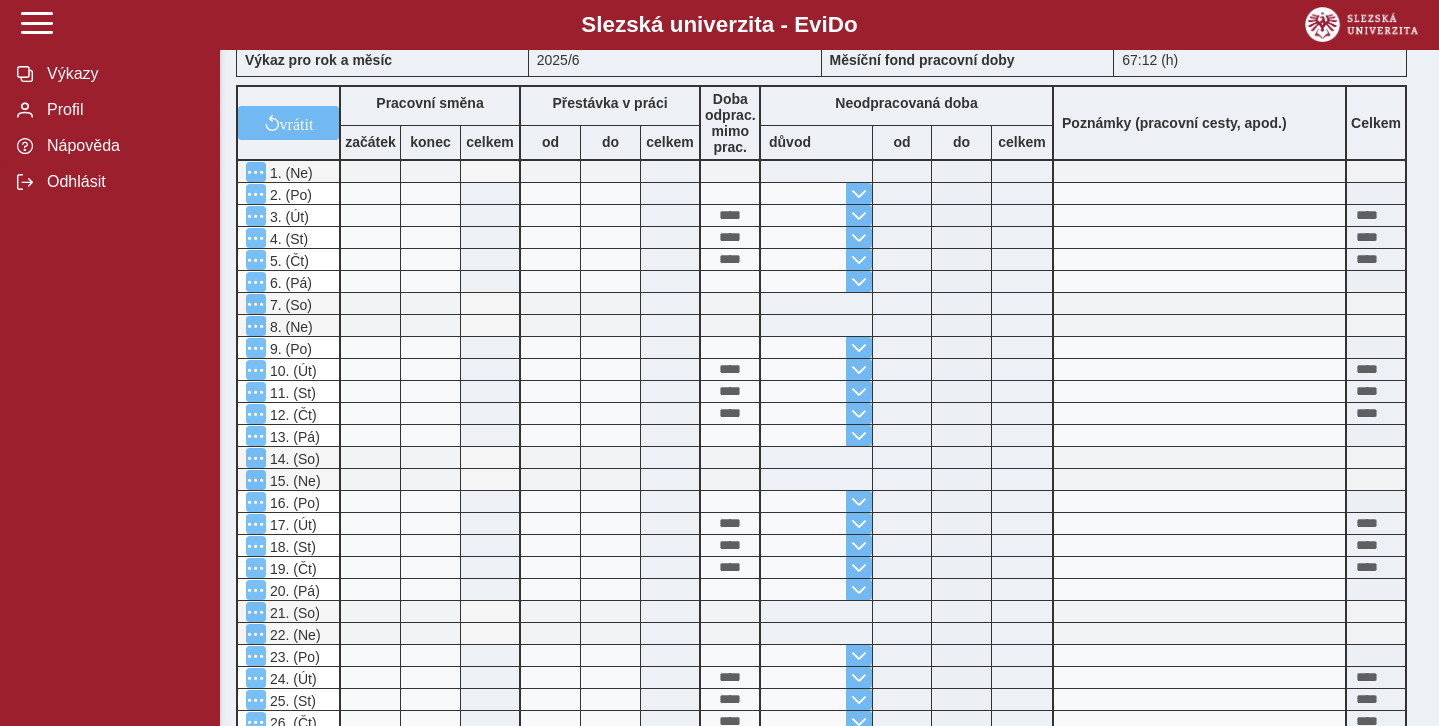 scroll, scrollTop: 0, scrollLeft: 0, axis: both 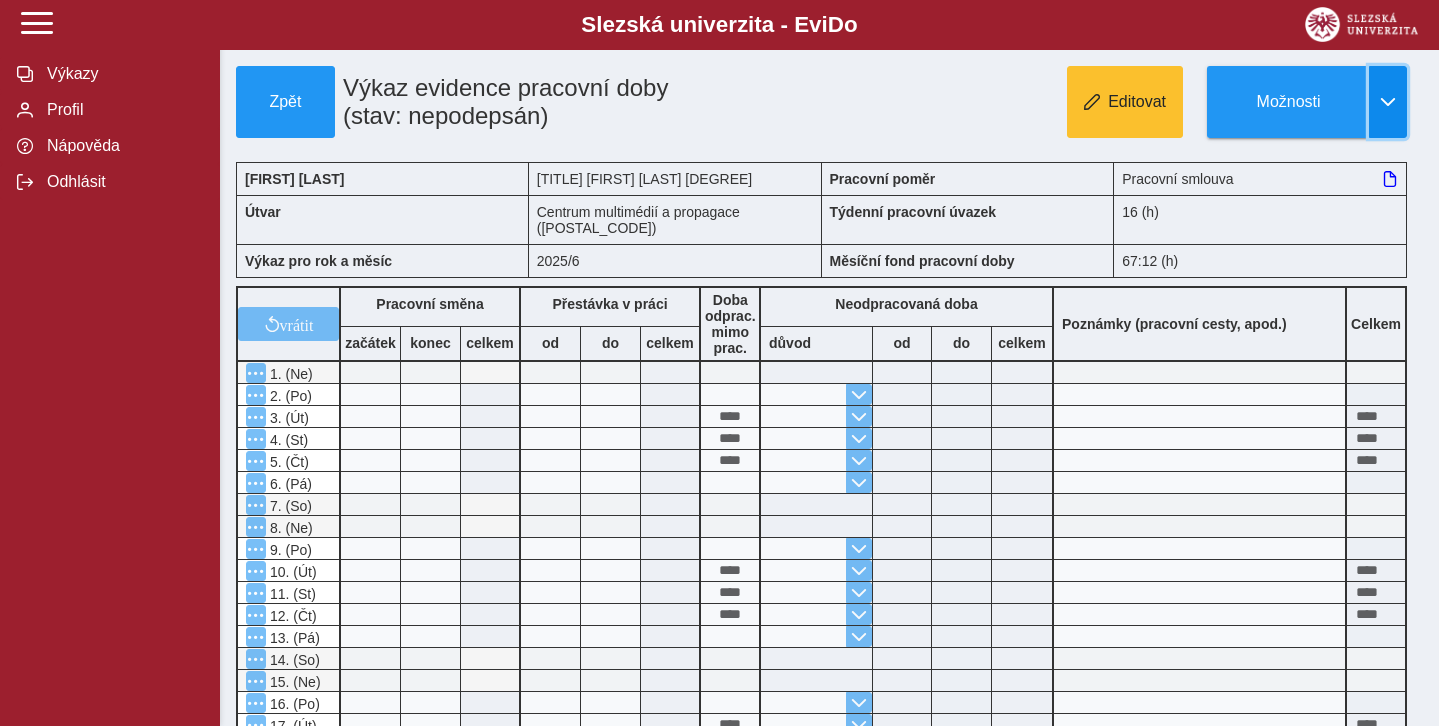 click at bounding box center (1388, 102) 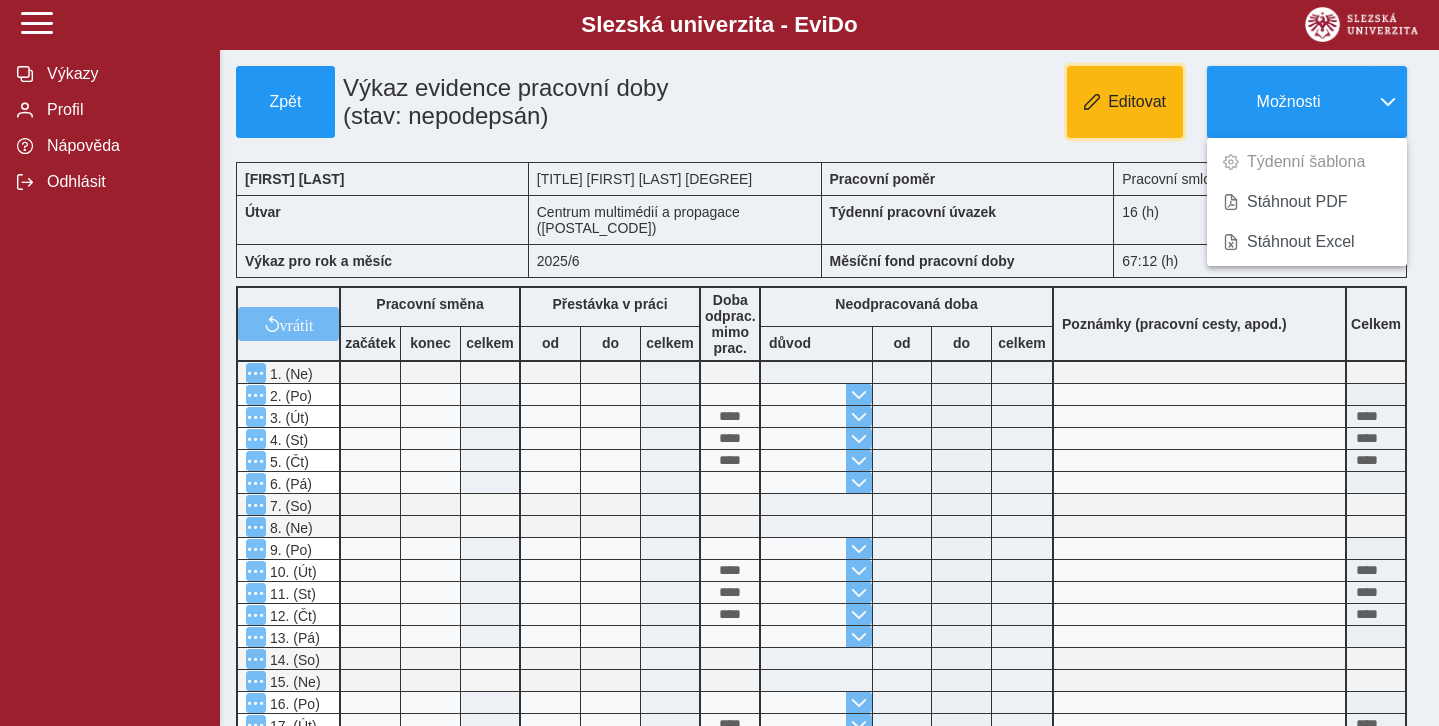 click on "Editovat" at bounding box center (1137, 102) 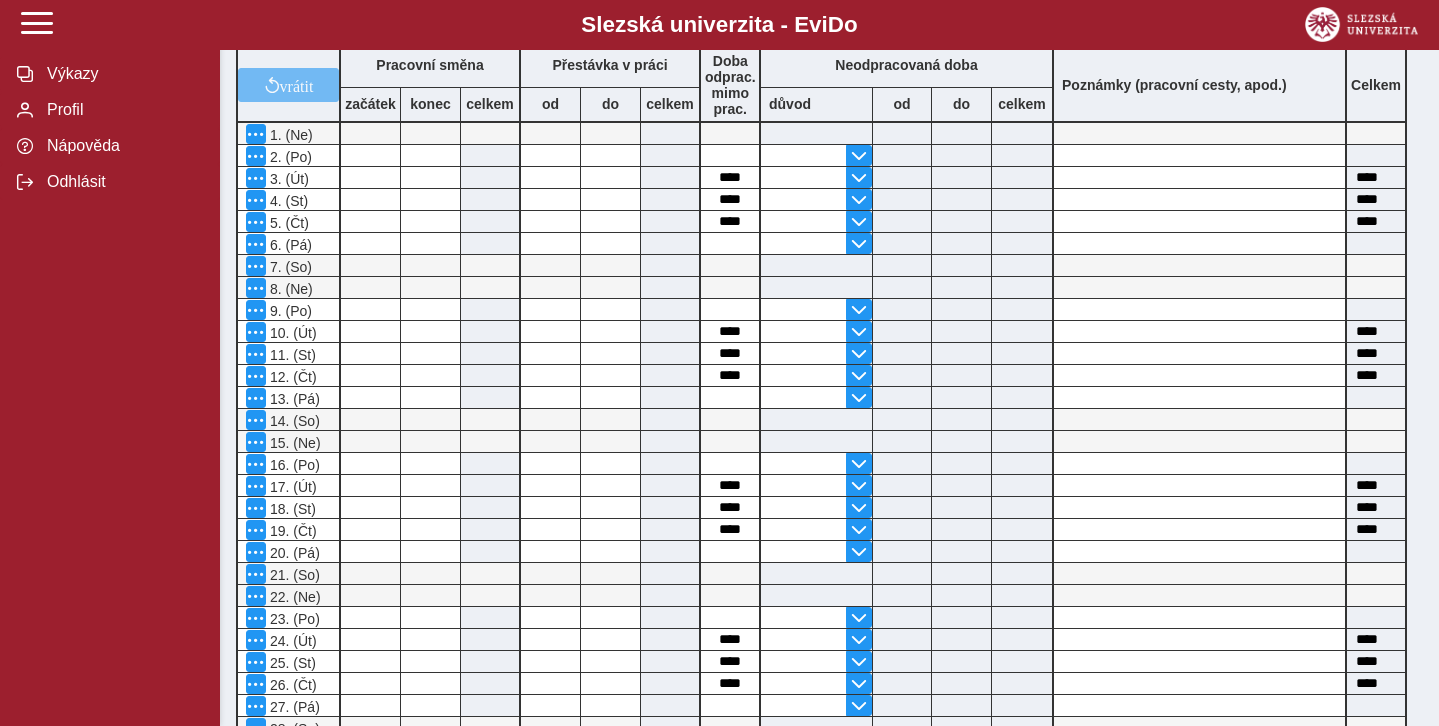 scroll, scrollTop: 0, scrollLeft: 0, axis: both 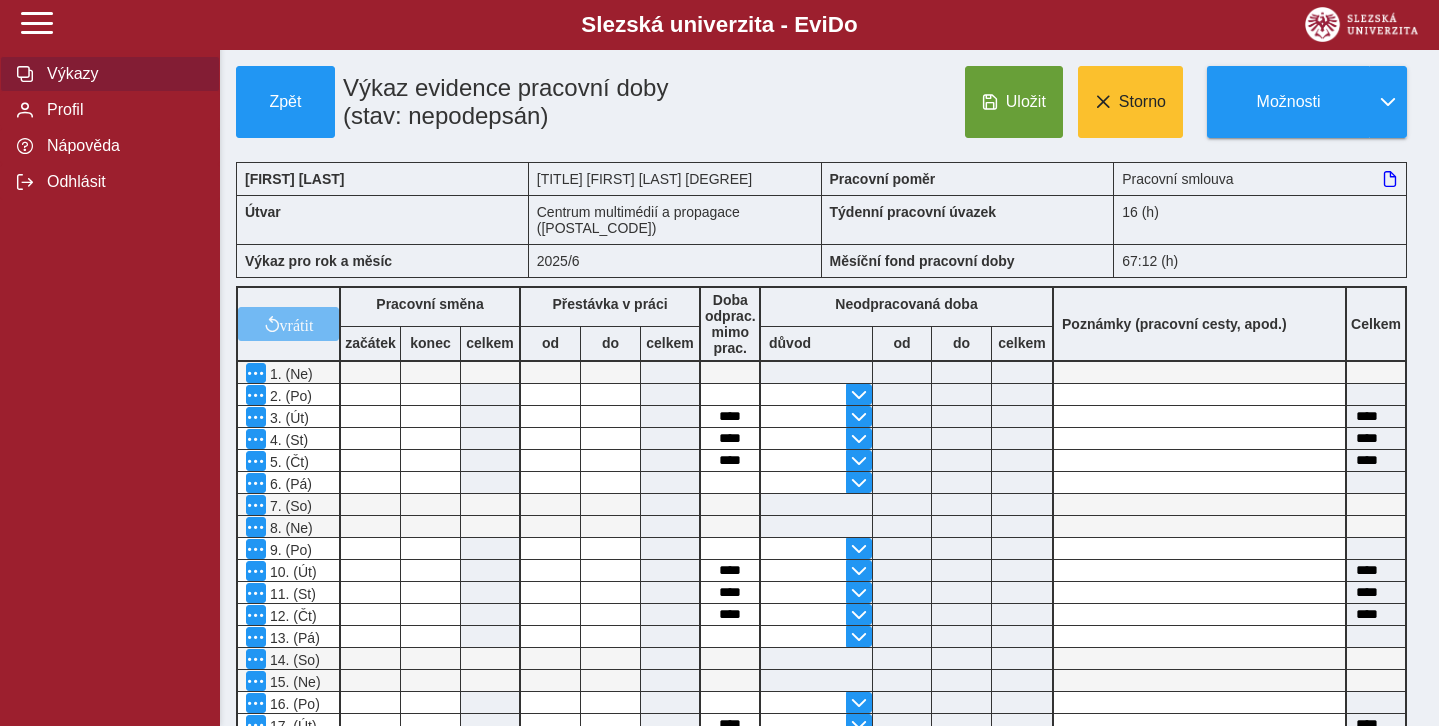 click on "Výkazy" at bounding box center (122, 74) 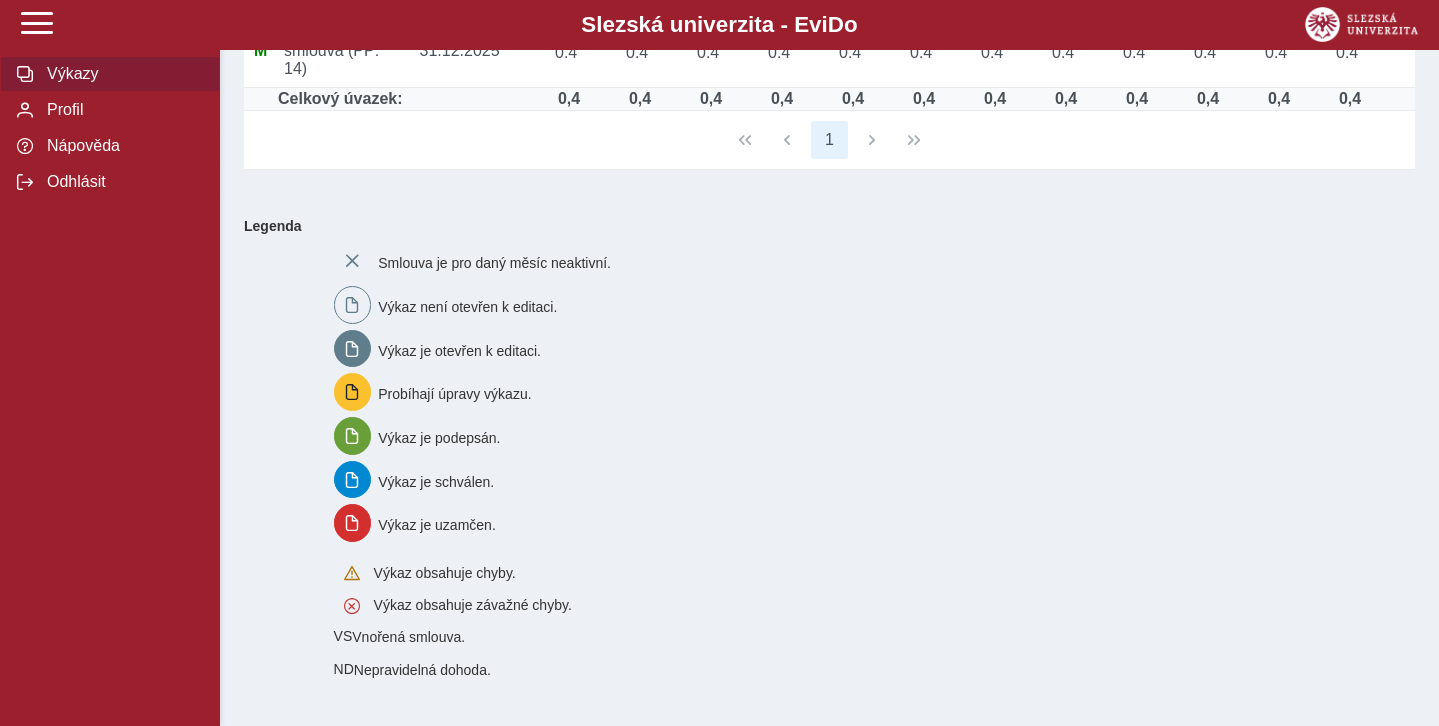 scroll, scrollTop: 0, scrollLeft: 0, axis: both 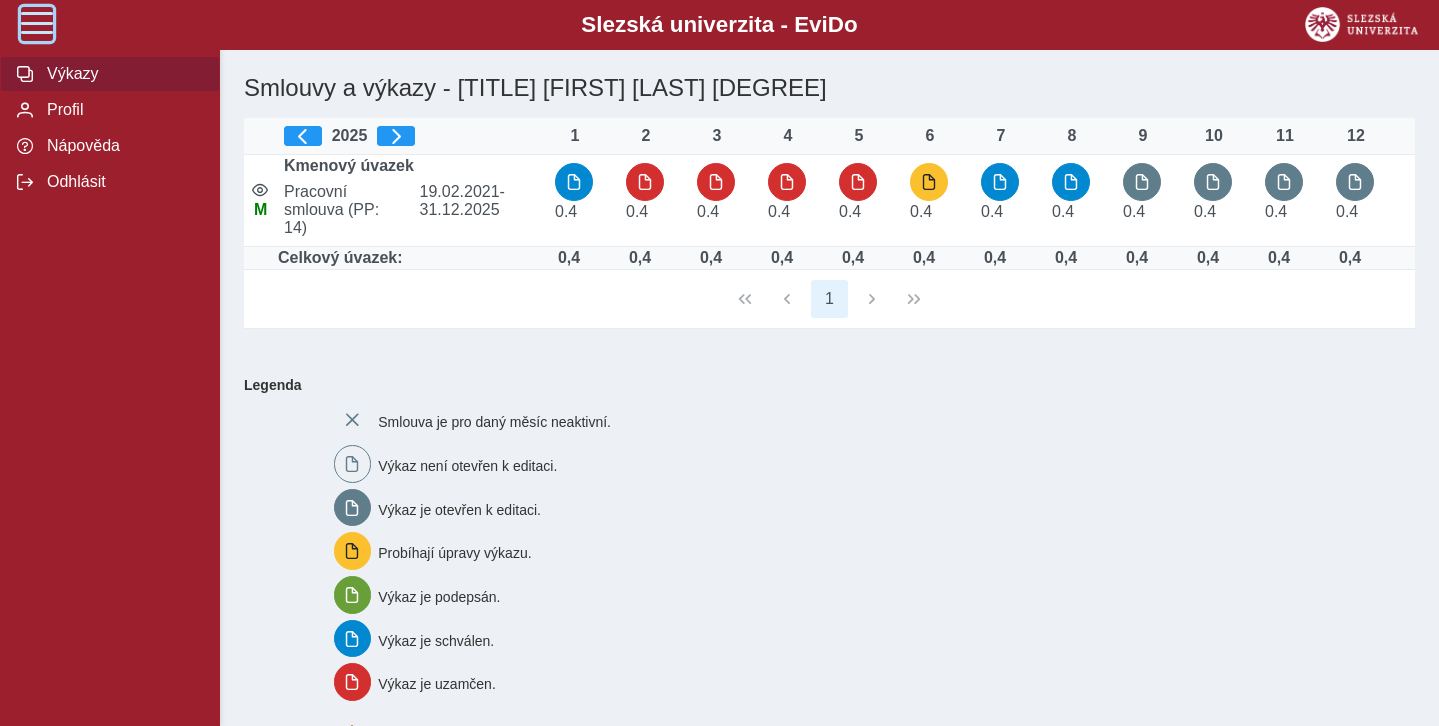 click at bounding box center (37, 23) 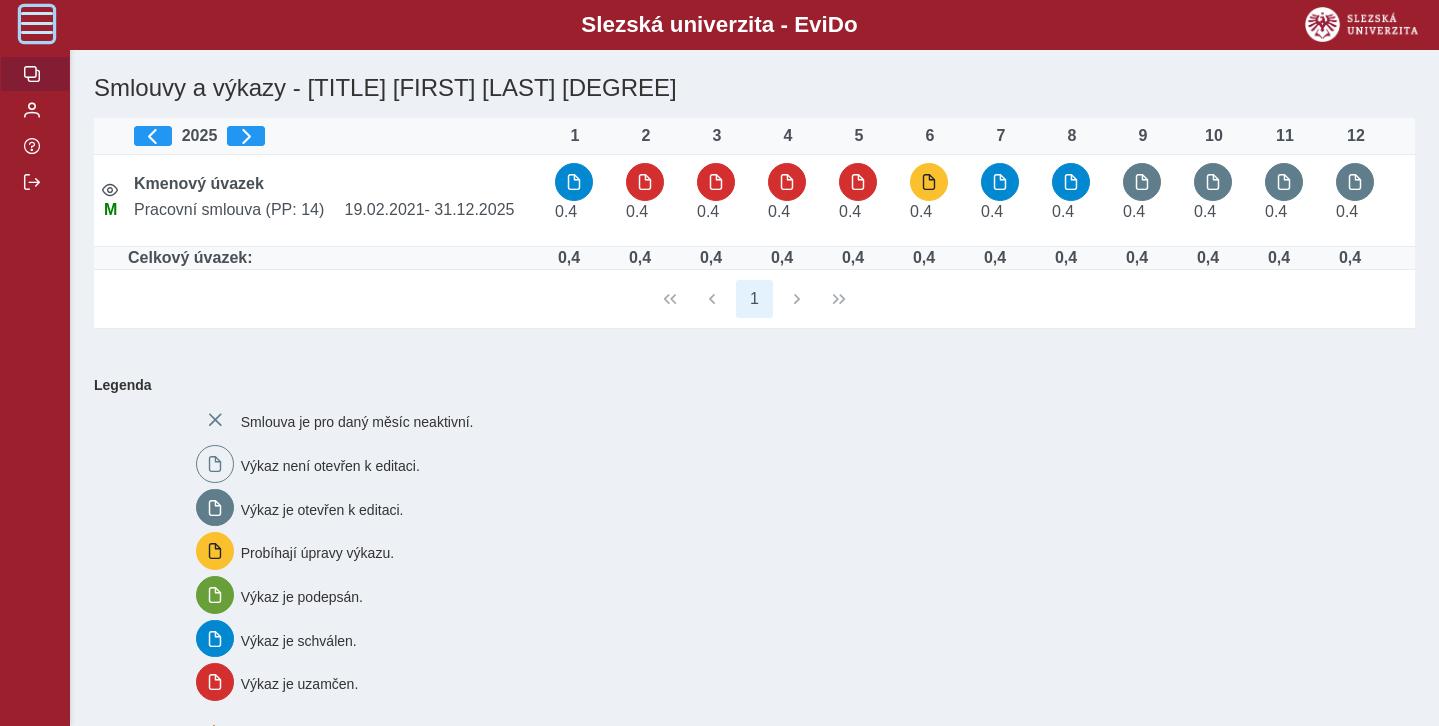 click at bounding box center [37, 23] 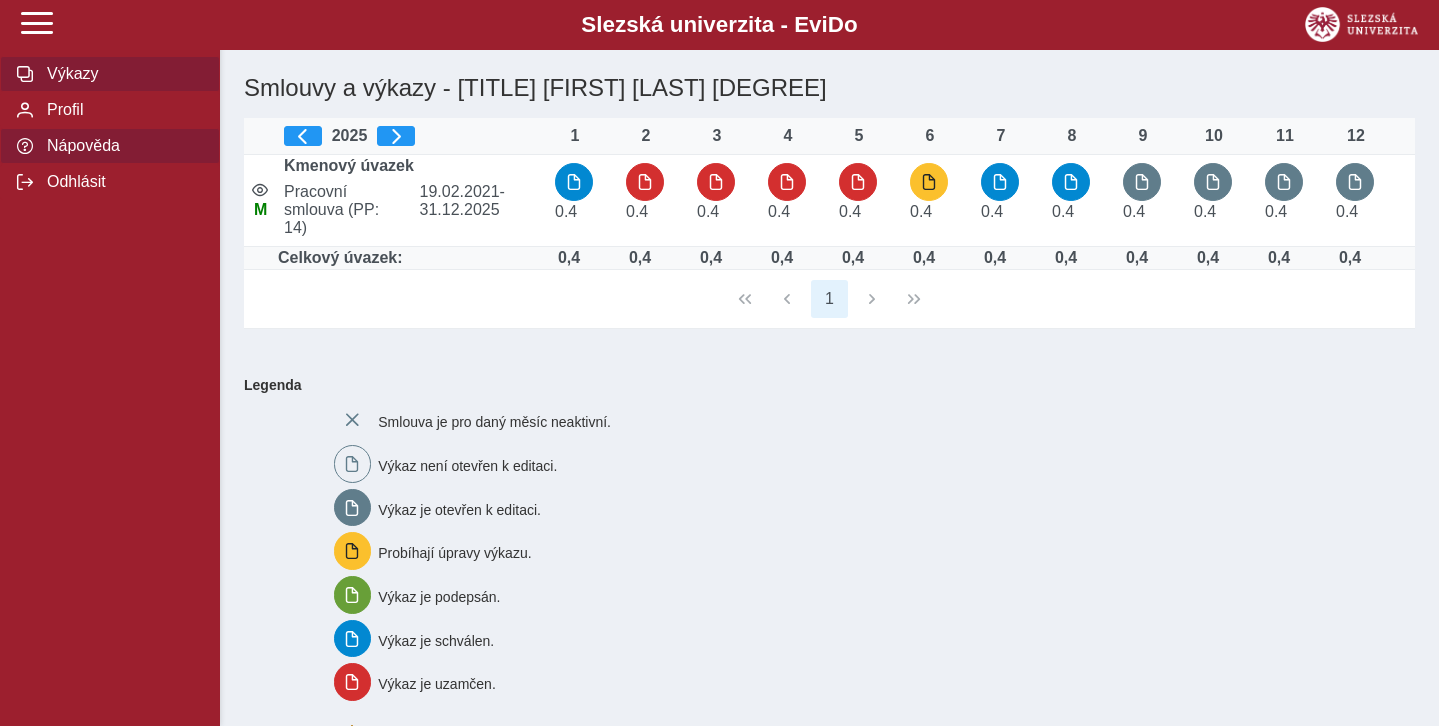 click on "Nápověda" at bounding box center (122, 74) 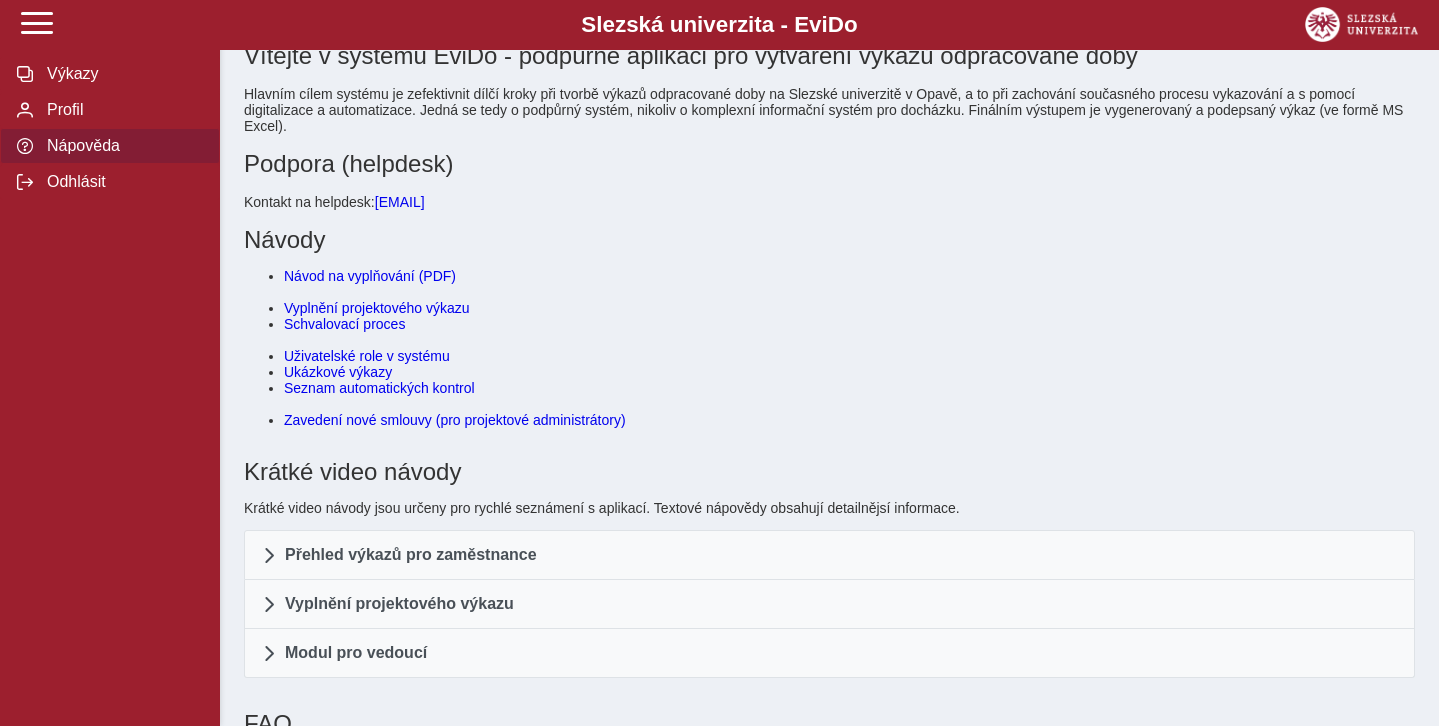 scroll, scrollTop: 0, scrollLeft: 0, axis: both 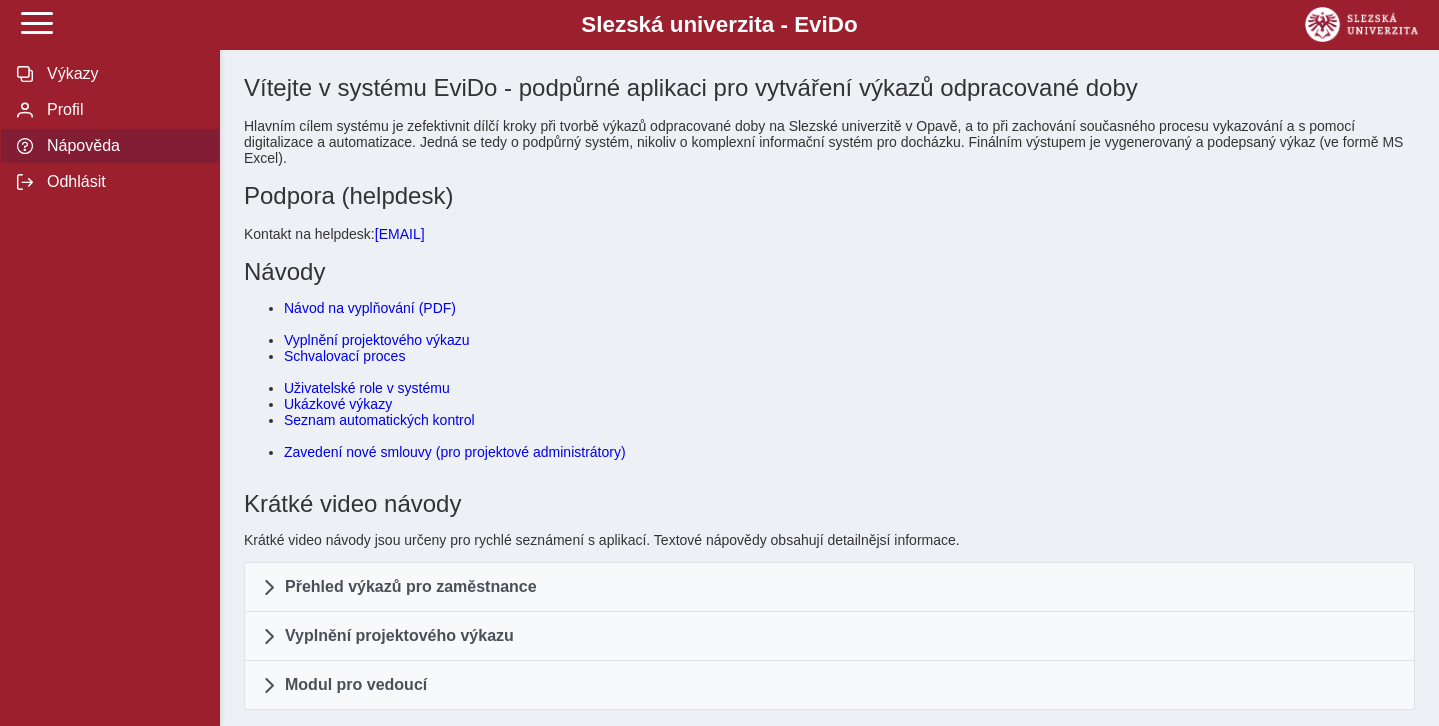 click on "Návod na vyplňování (PDF)" at bounding box center [370, 308] 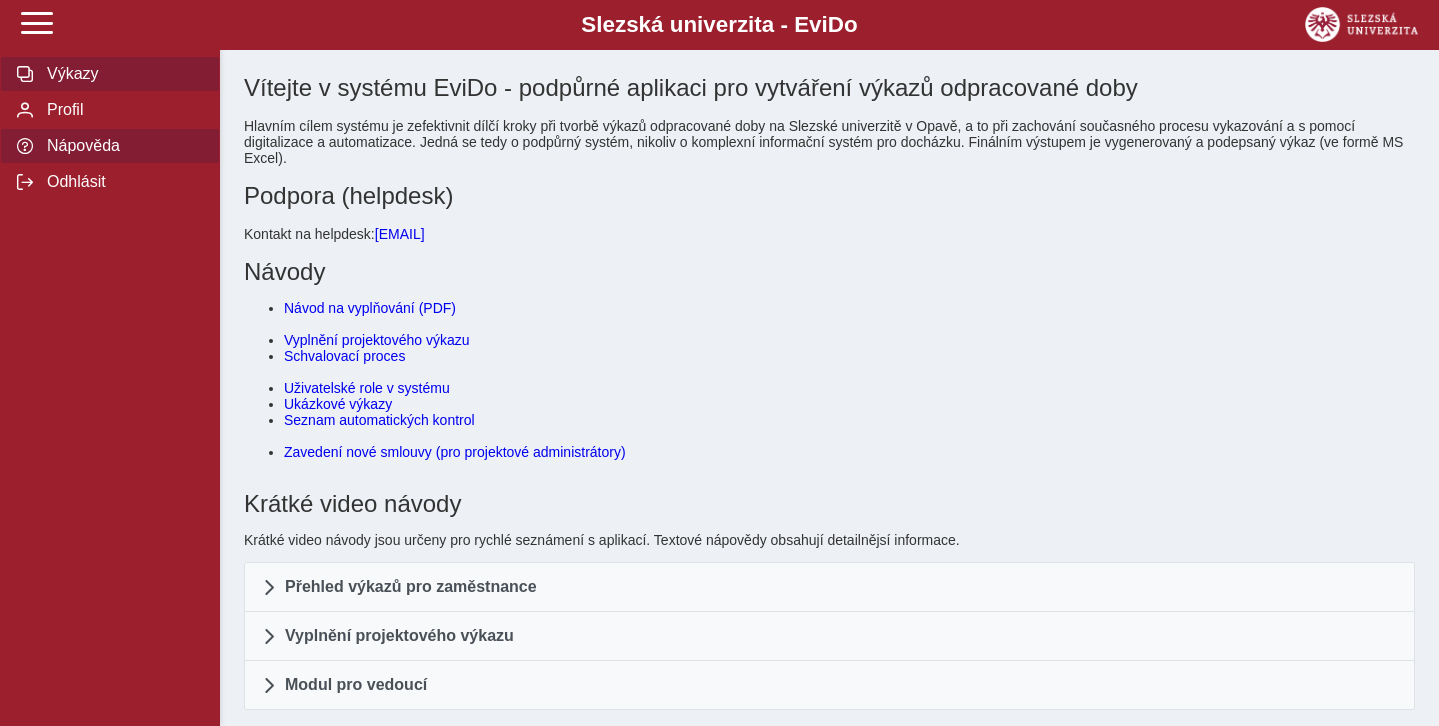 click on "Výkazy" at bounding box center [122, 74] 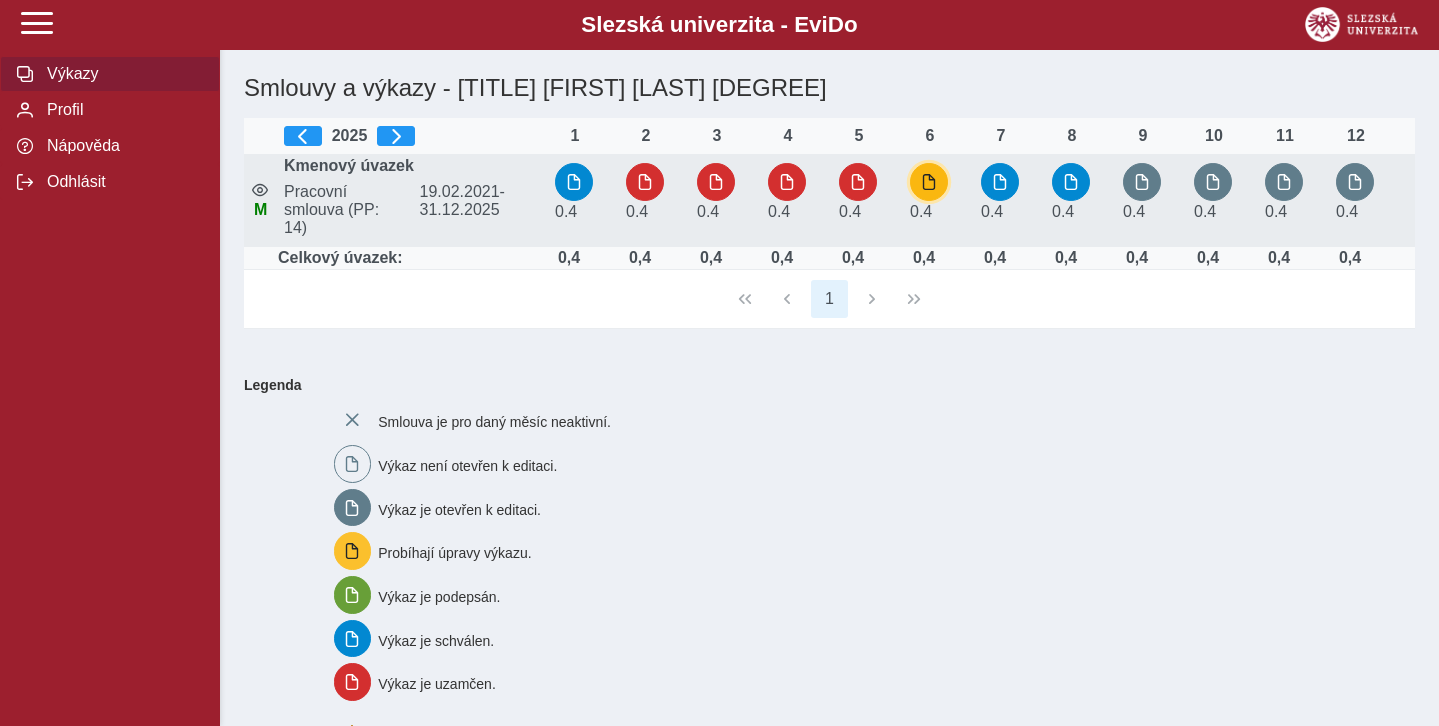 click at bounding box center (929, 182) 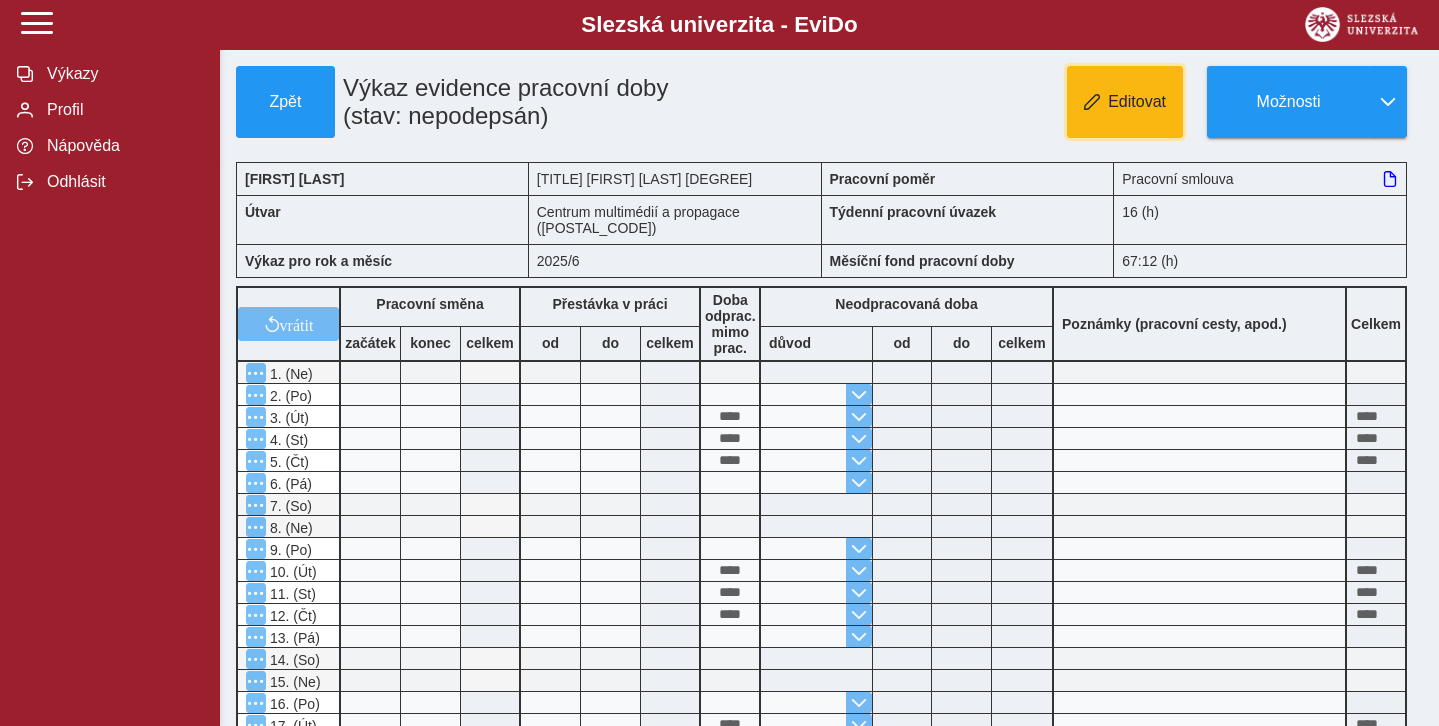 click on "Editovat" at bounding box center (1137, 102) 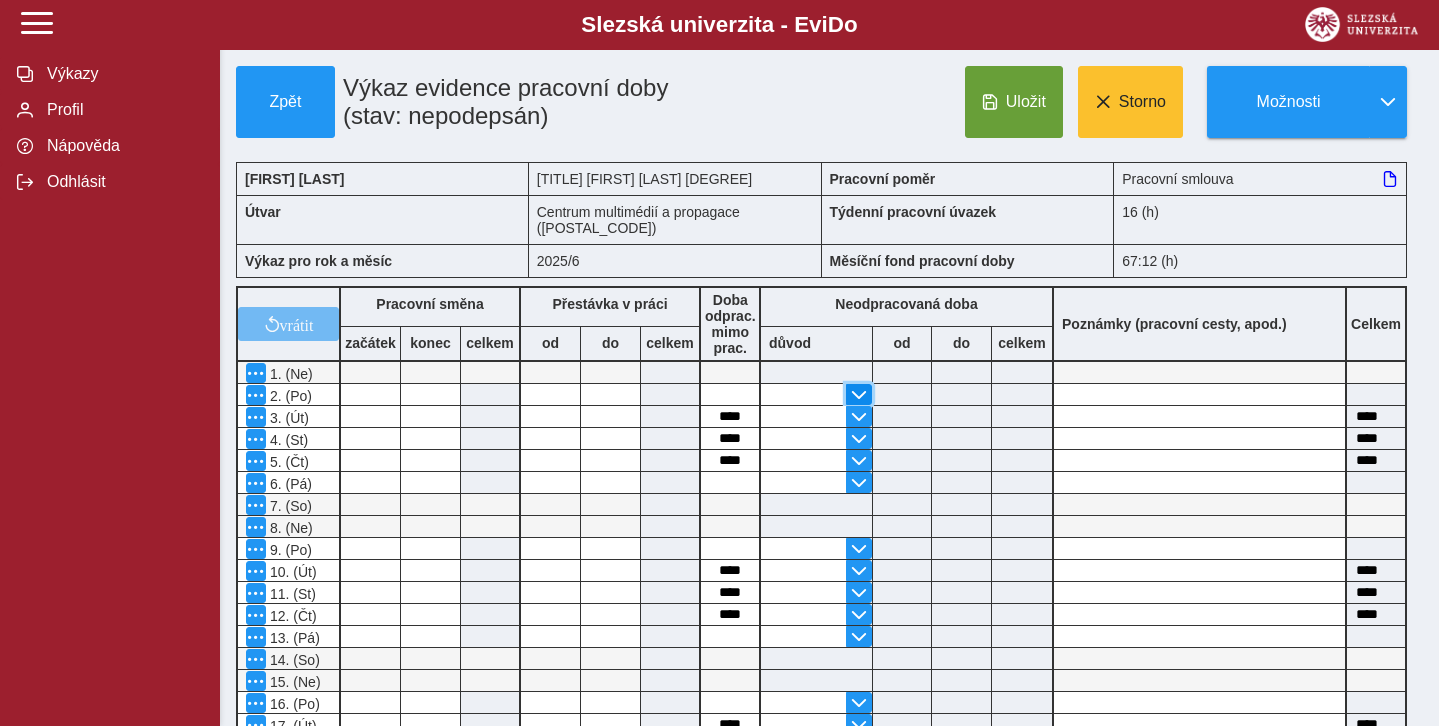 click at bounding box center (859, 395) 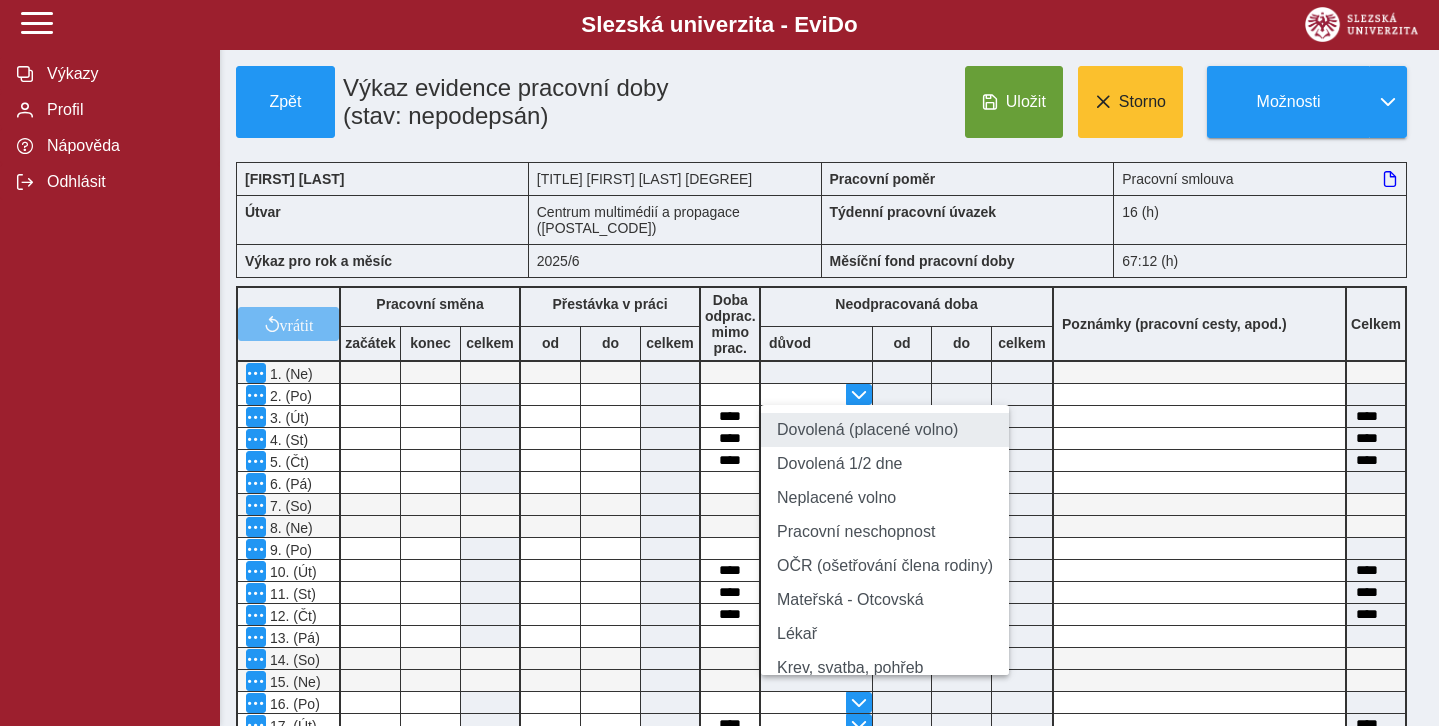 click on "Dovolená (placené volno)" at bounding box center (885, 430) 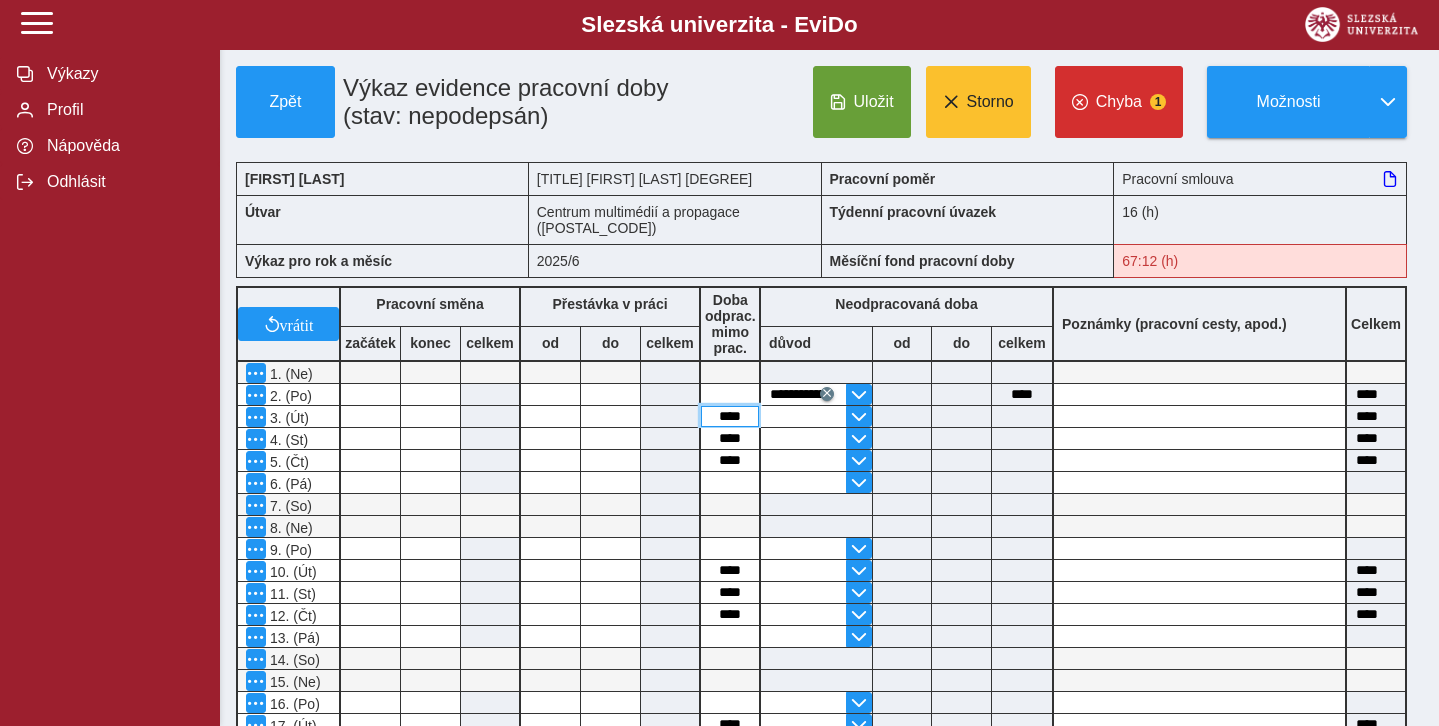 drag, startPoint x: 748, startPoint y: 399, endPoint x: 708, endPoint y: 403, distance: 40.1995 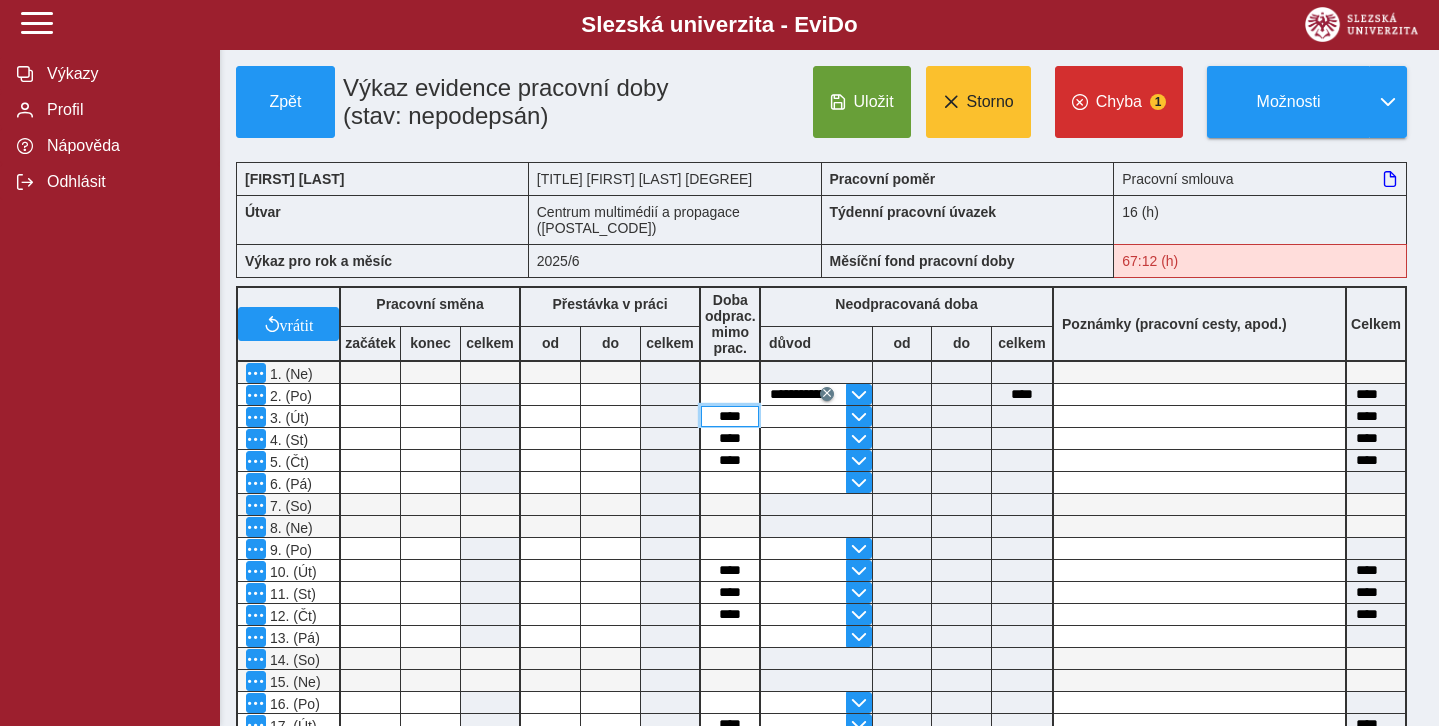 click on "****" at bounding box center [730, 416] 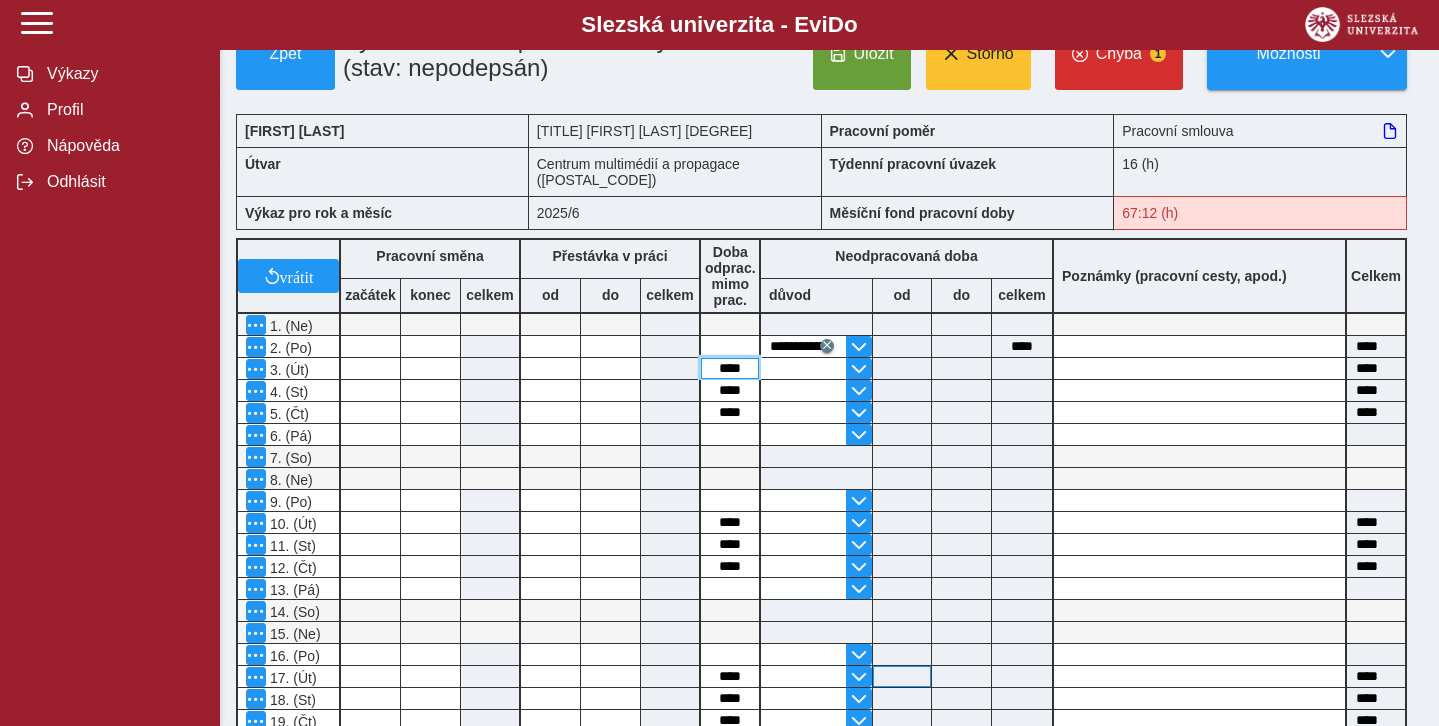 scroll, scrollTop: 0, scrollLeft: 0, axis: both 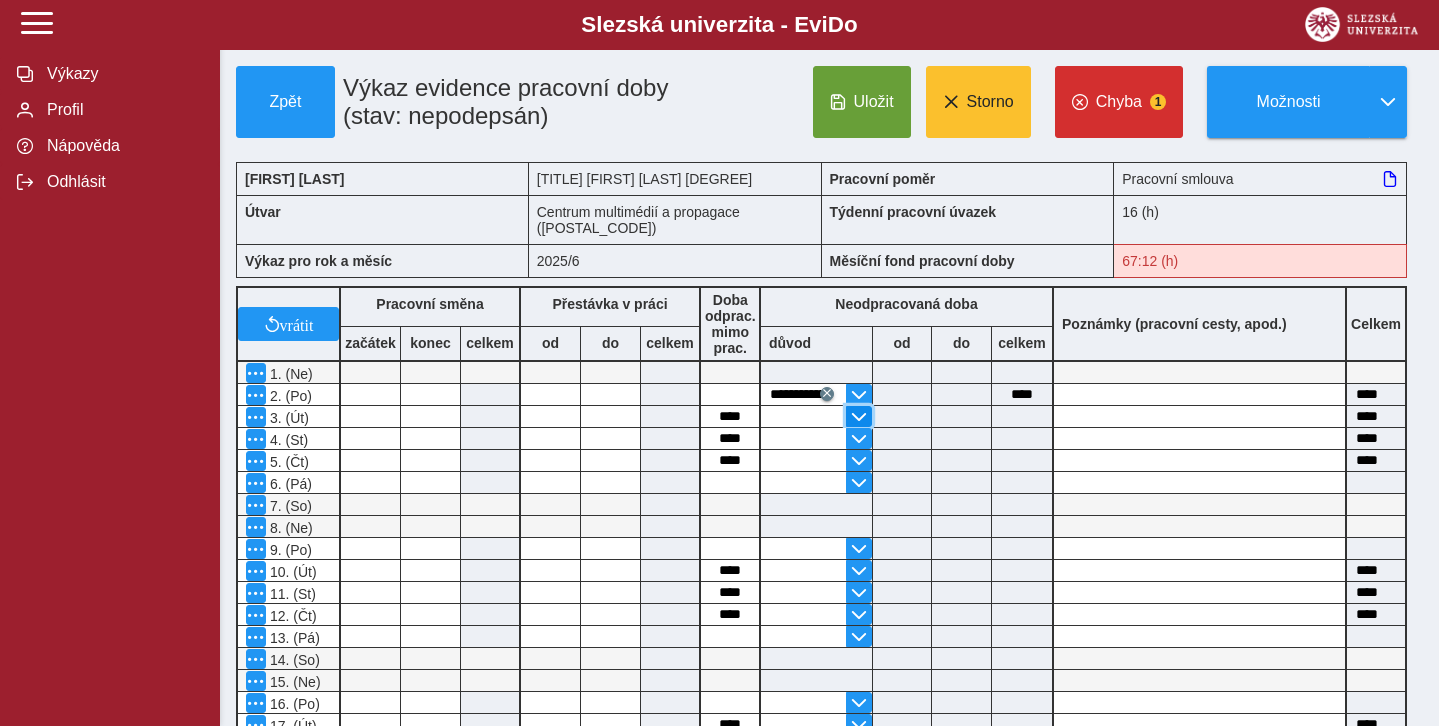 click at bounding box center (859, 395) 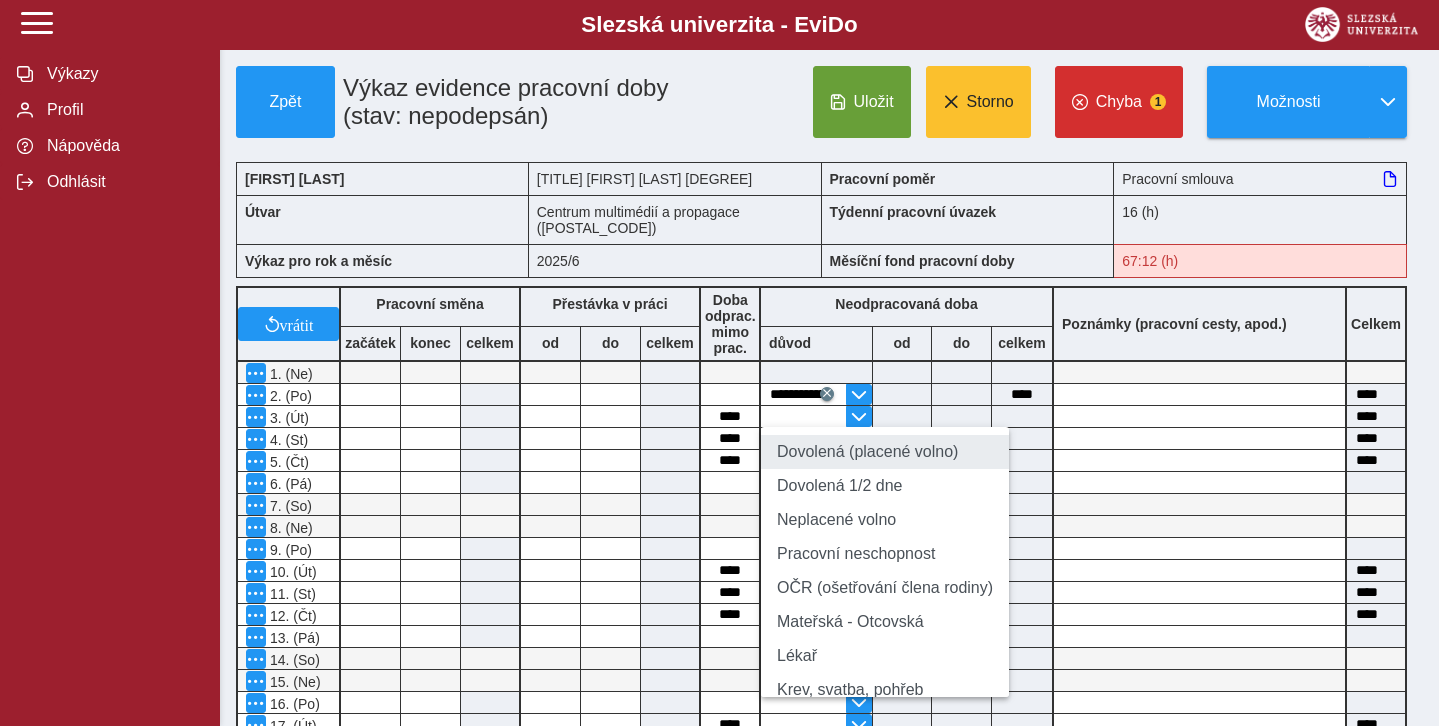 click on "Dovolená (placené volno)" at bounding box center [885, 452] 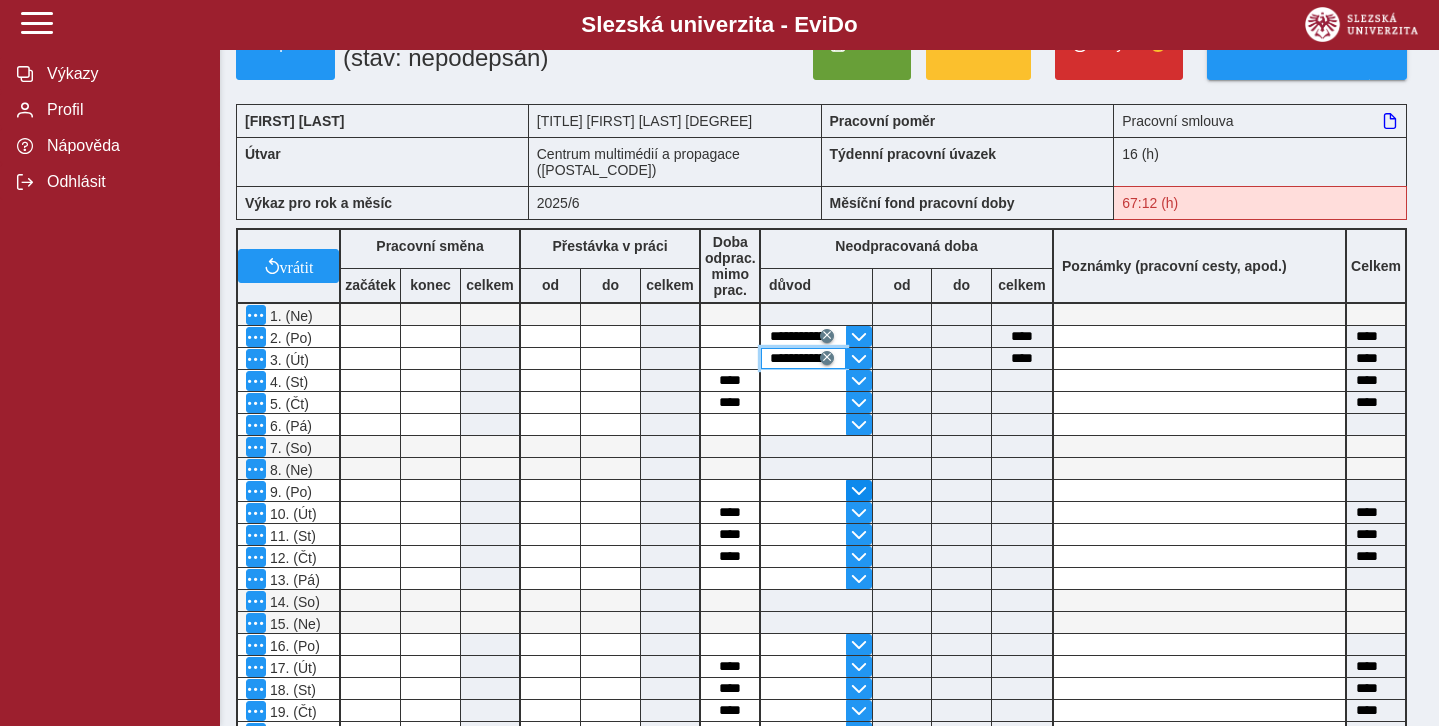 scroll, scrollTop: 0, scrollLeft: 0, axis: both 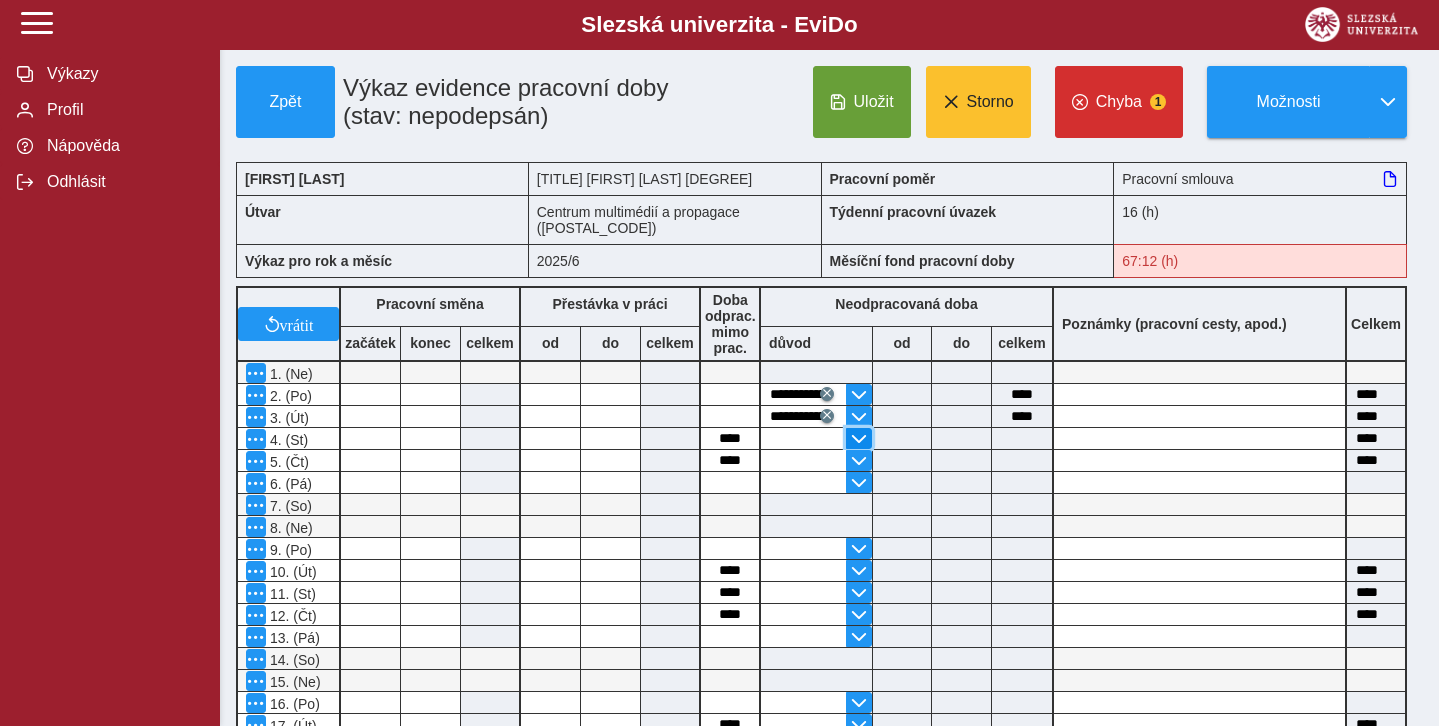 click at bounding box center (859, 395) 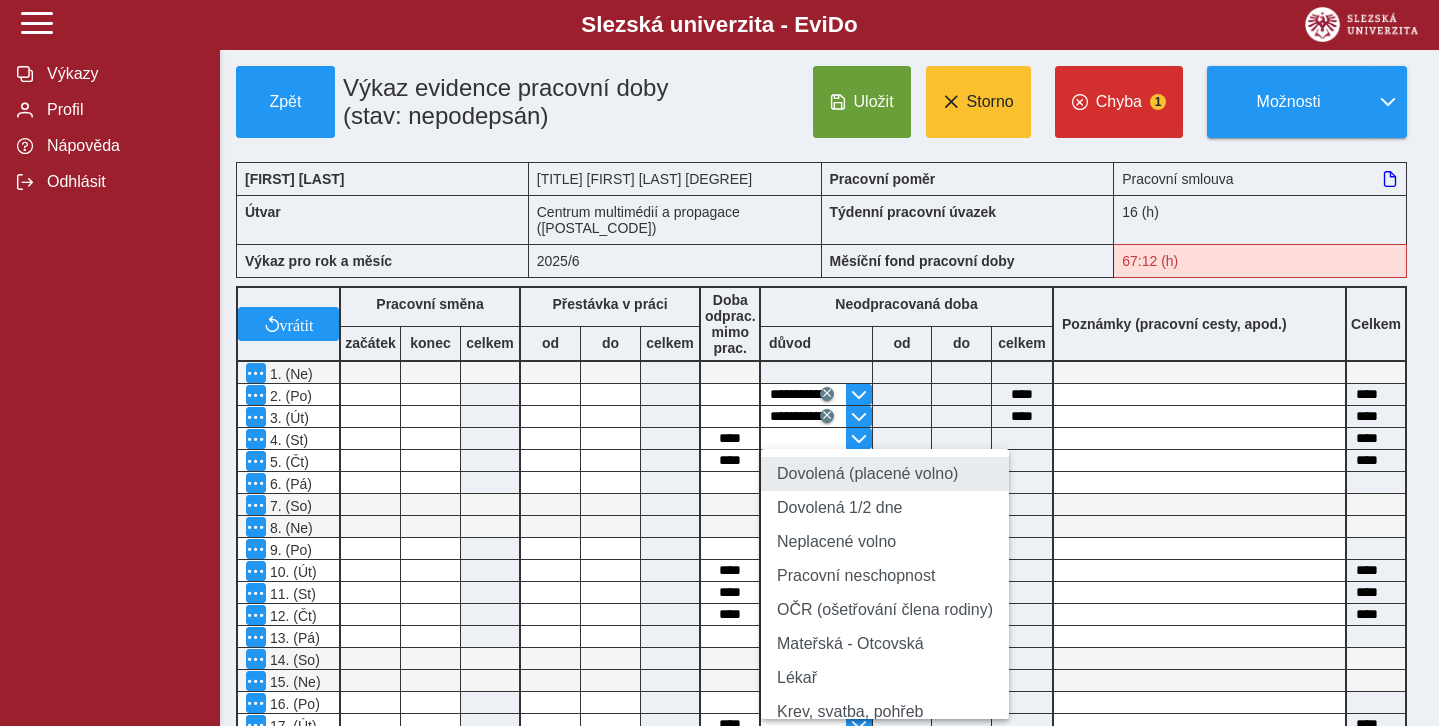 click on "Dovolená (placené volno)" at bounding box center [885, 474] 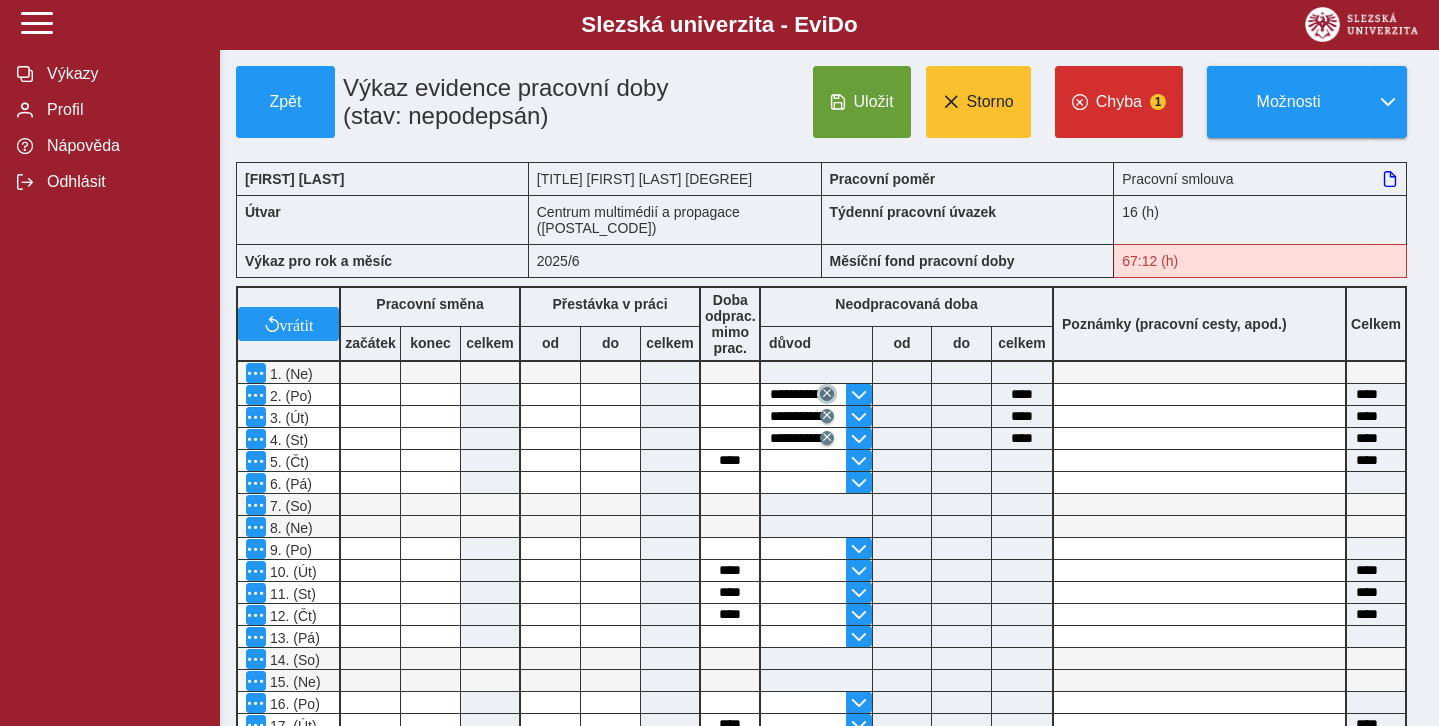 click at bounding box center (827, 393) 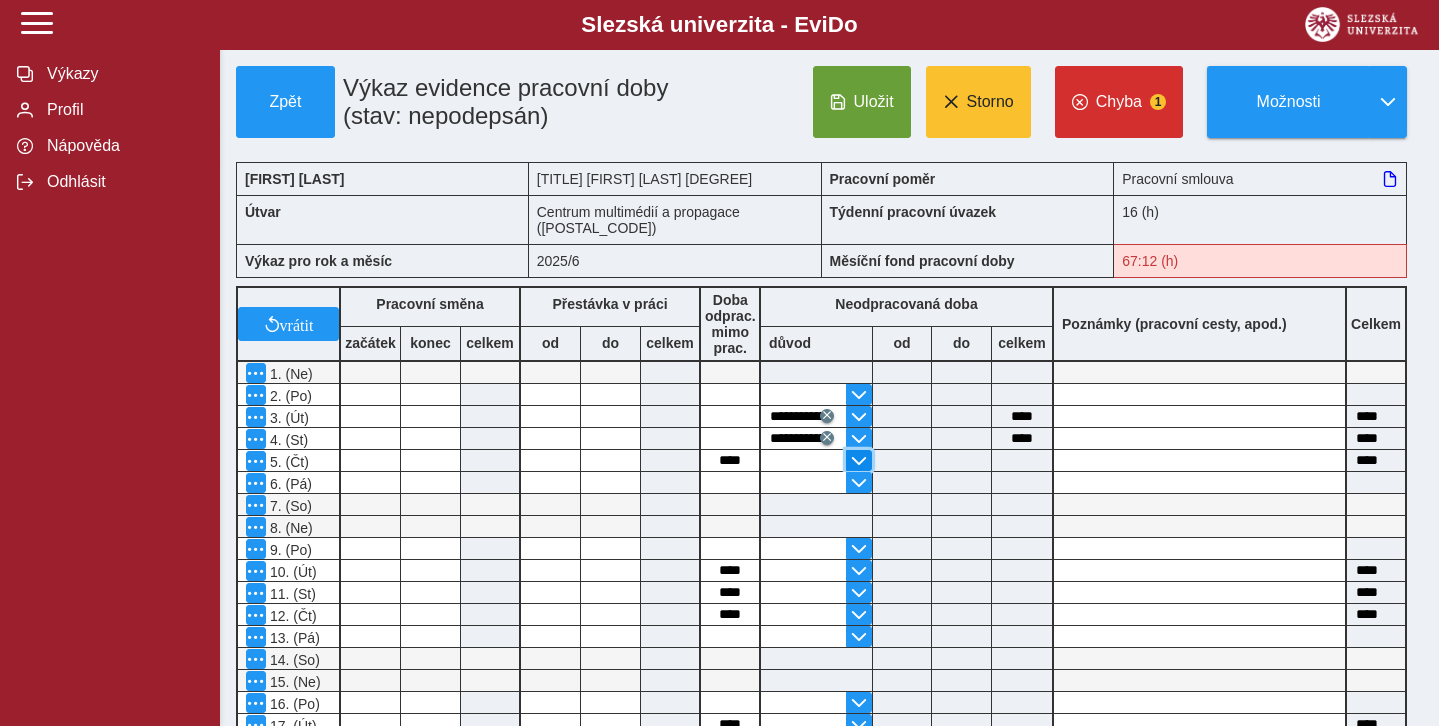 click at bounding box center [859, 395] 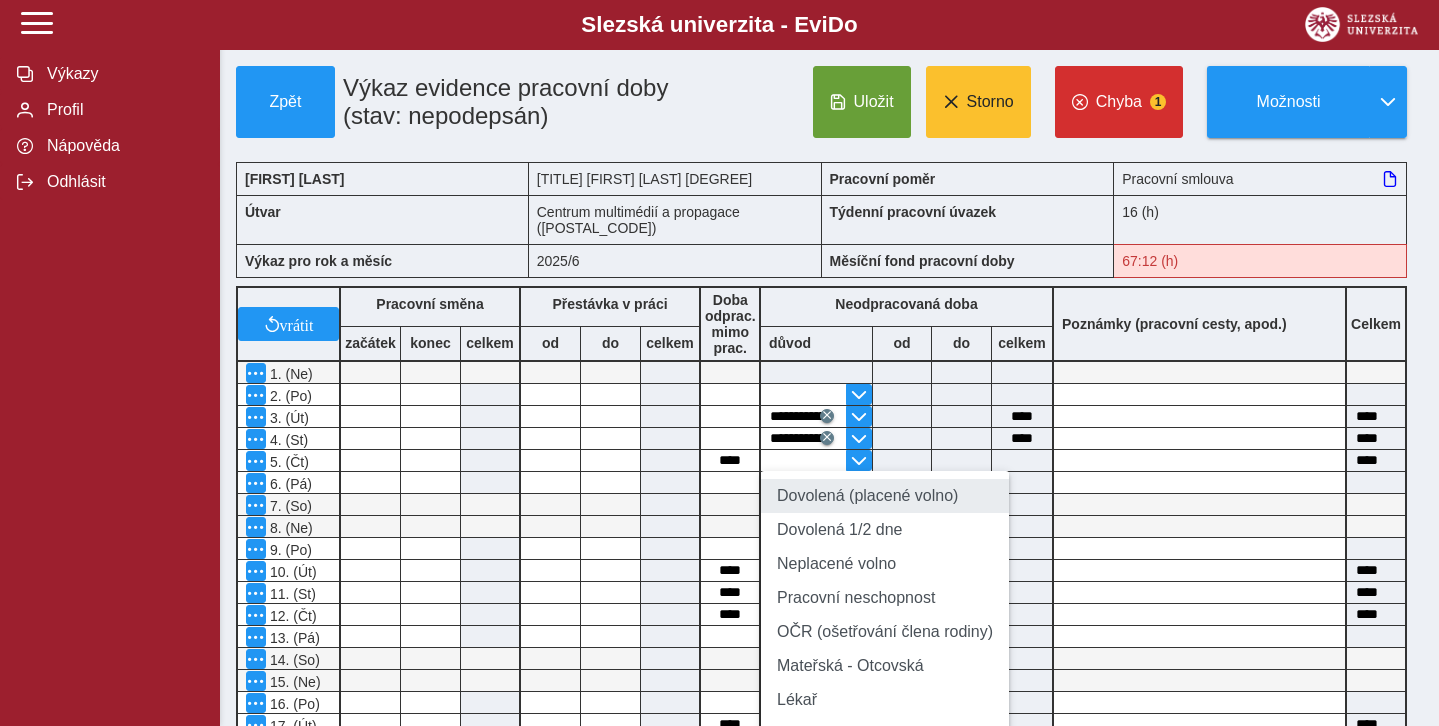 click on "Dovolená (placené volno)" at bounding box center [885, 496] 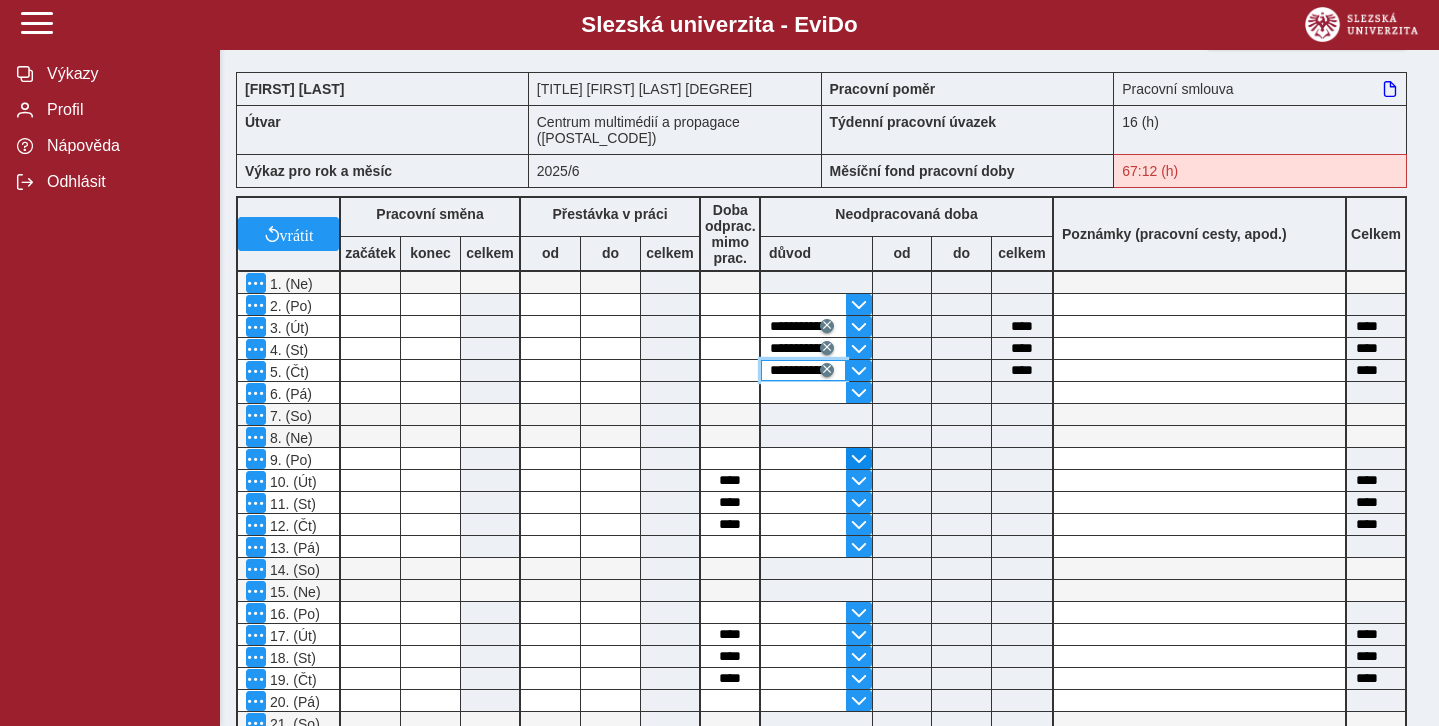 scroll, scrollTop: 0, scrollLeft: 0, axis: both 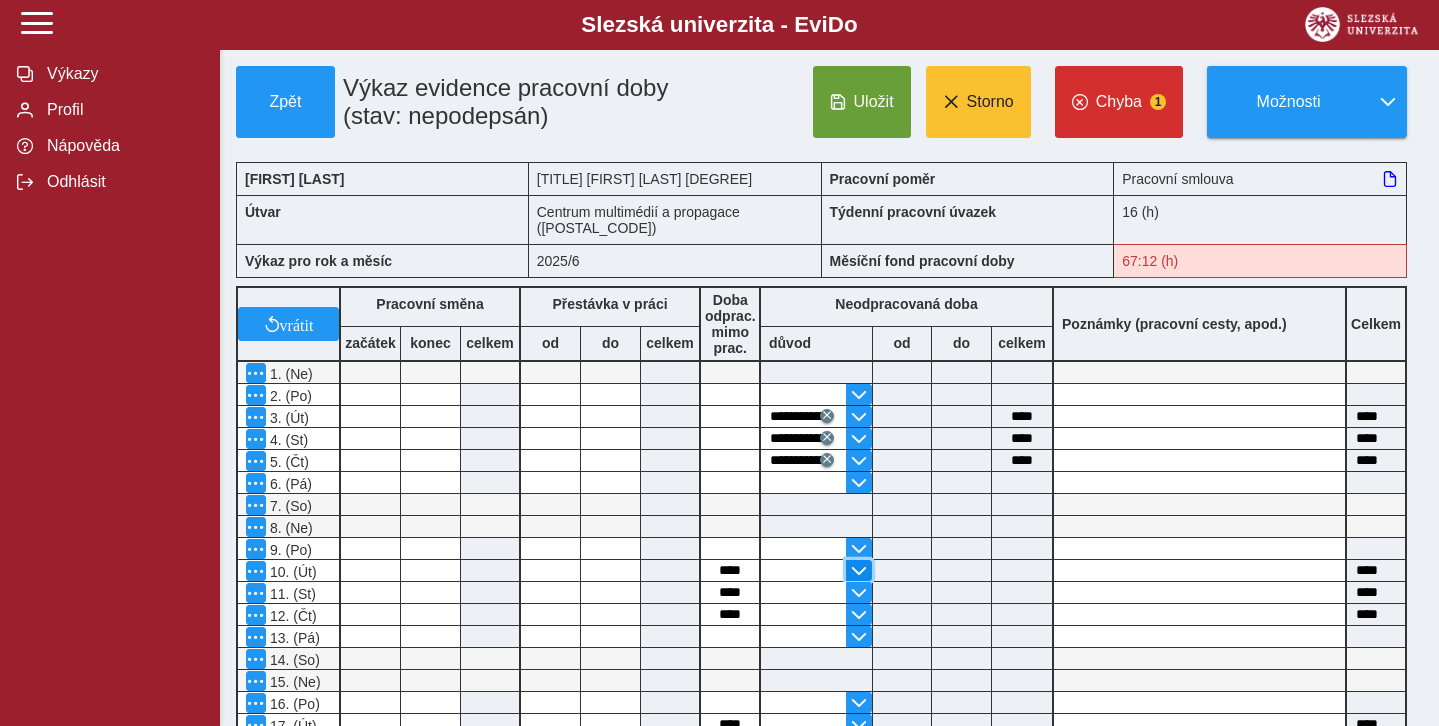 click at bounding box center (859, 395) 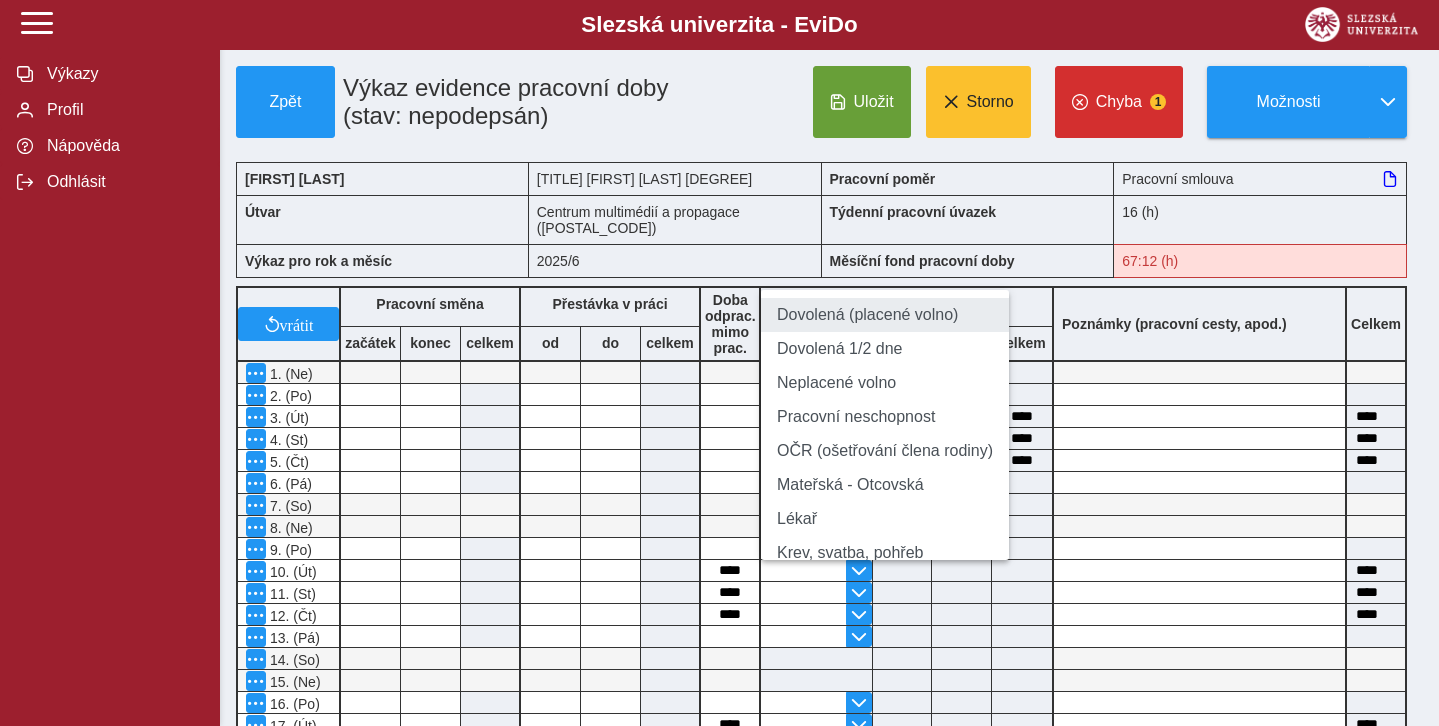 click on "Dovolená (placené volno)" at bounding box center [885, 315] 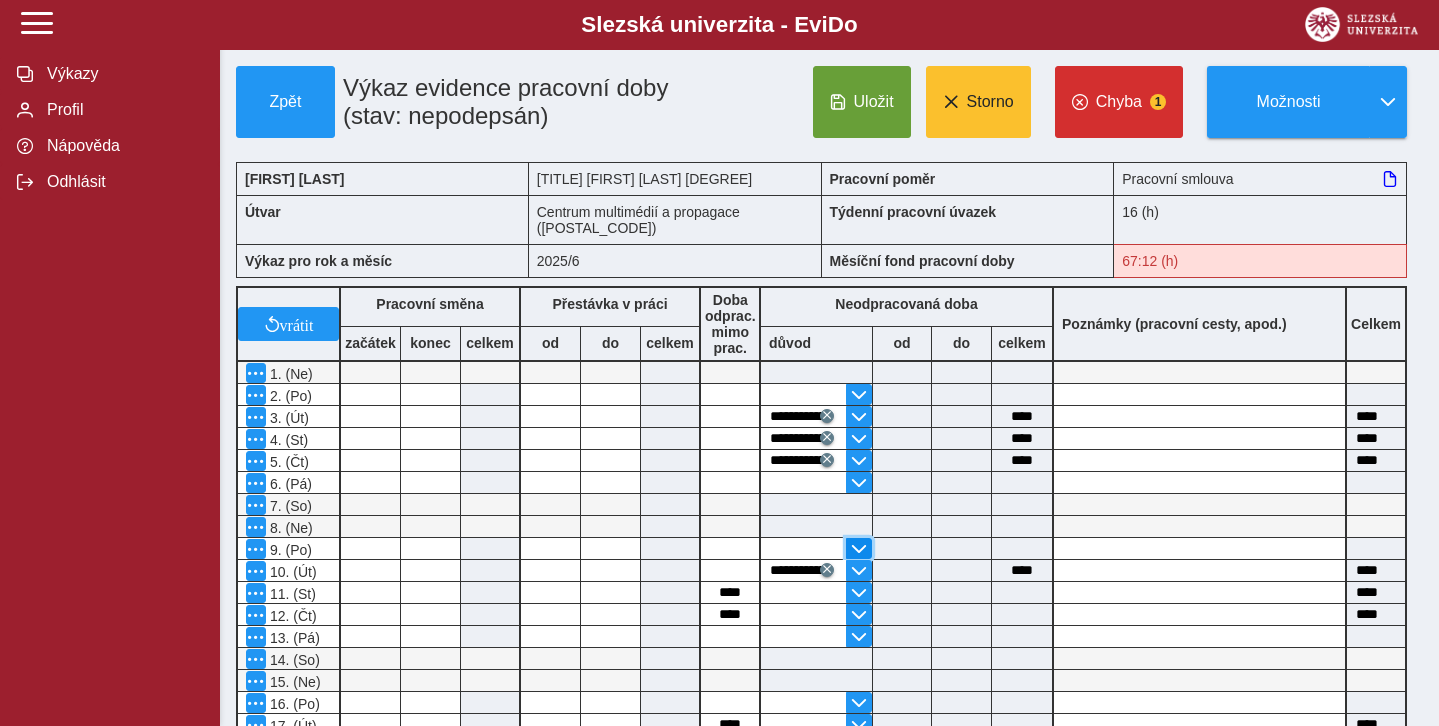 click at bounding box center (859, 395) 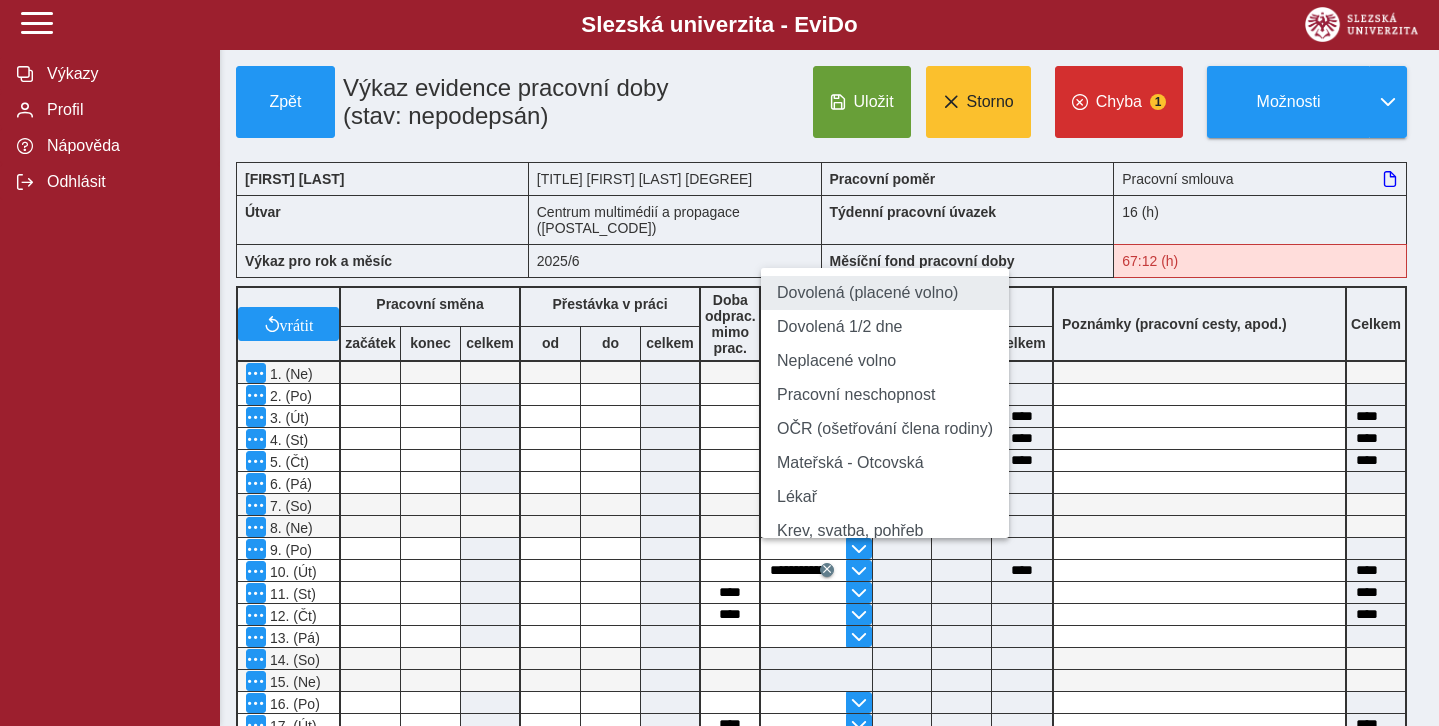 click on "Dovolená (placené volno)" at bounding box center [885, 293] 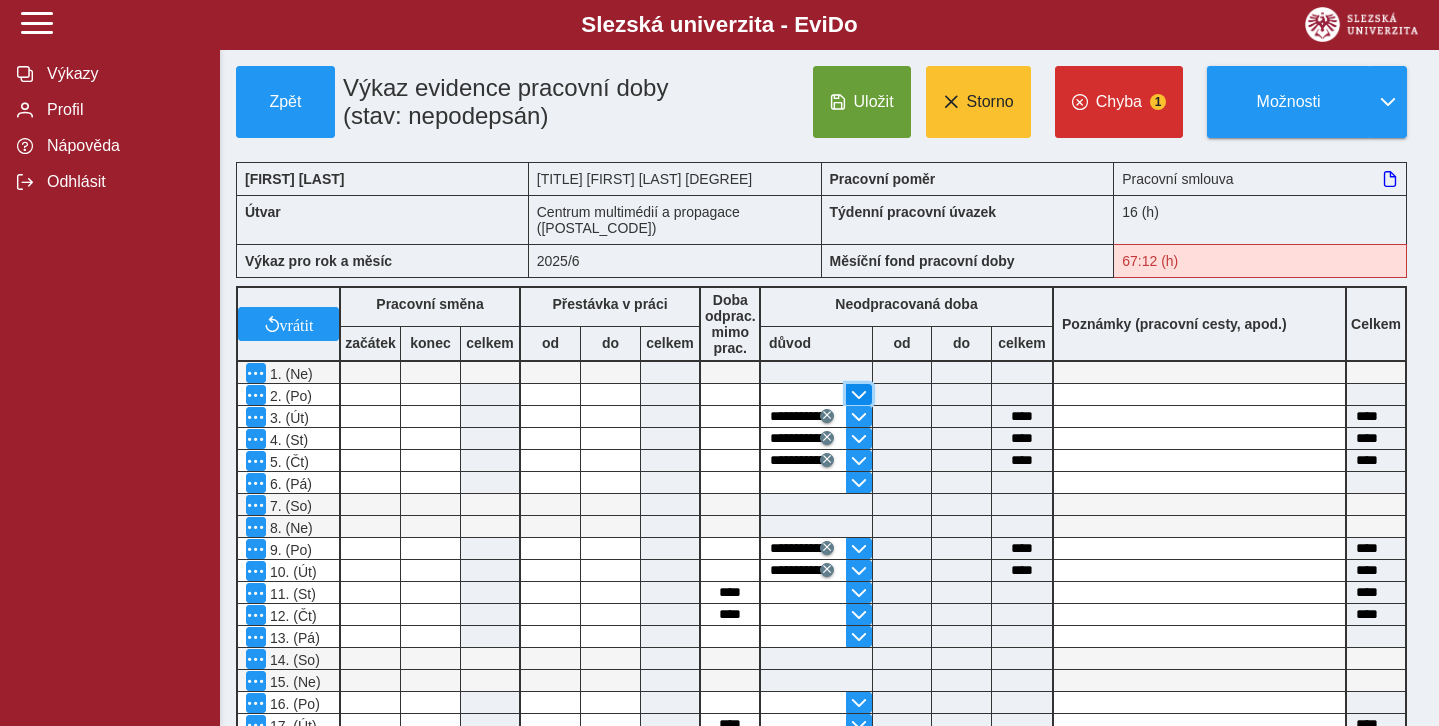 click at bounding box center [859, 395] 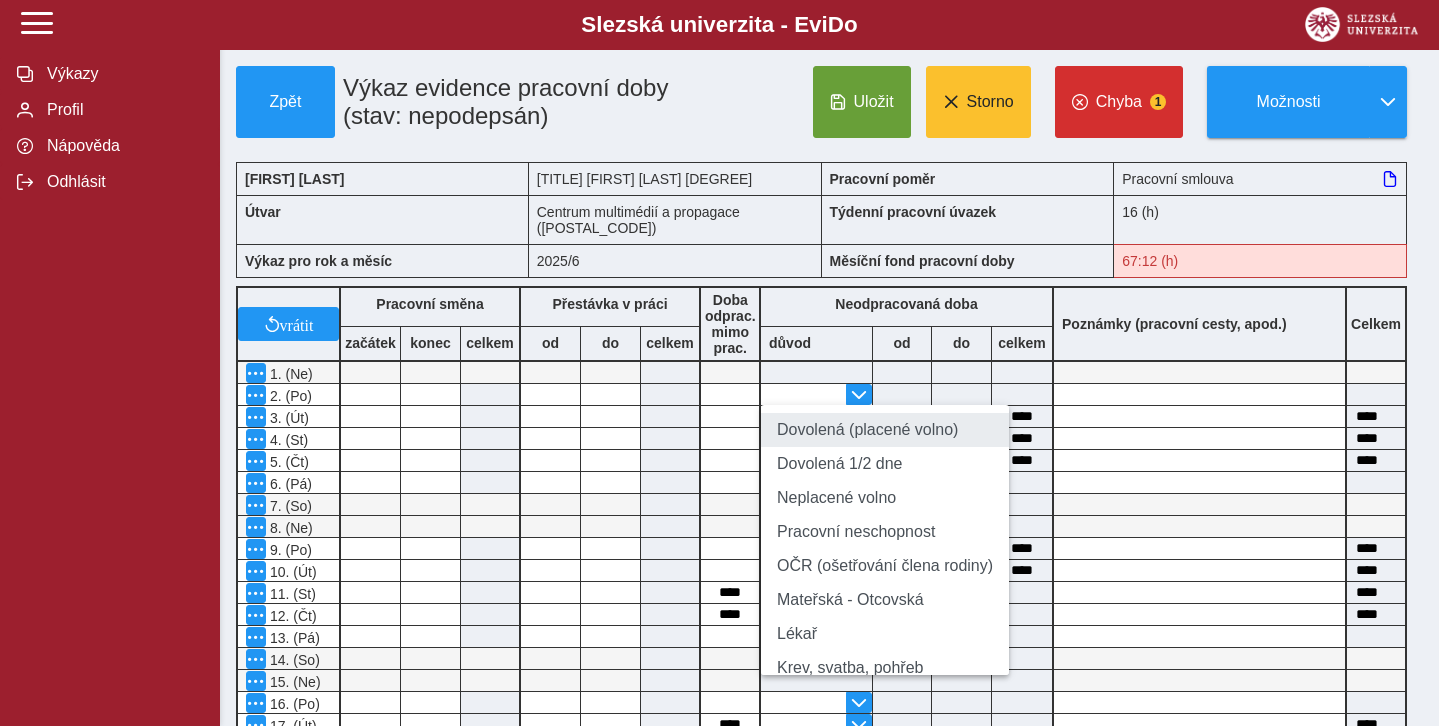 click on "Dovolená (placené volno)" at bounding box center [885, 430] 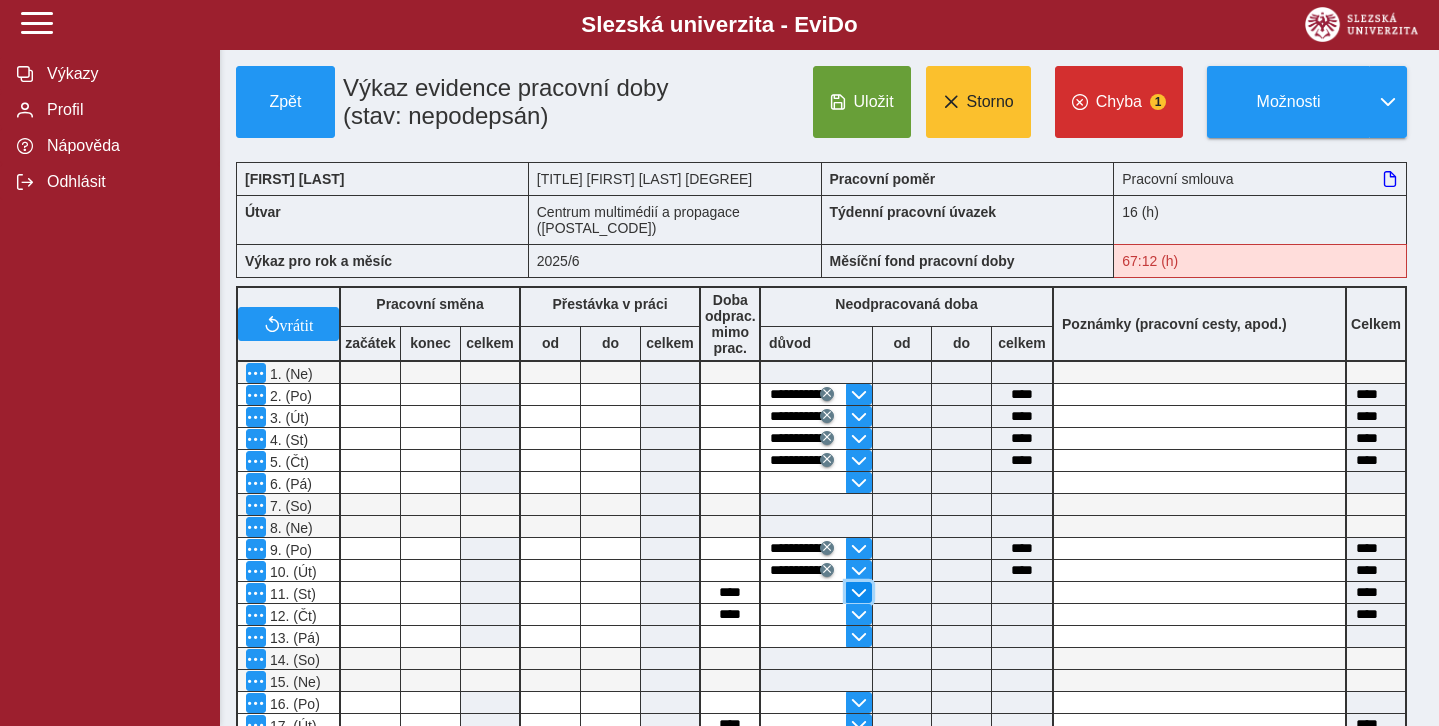 click at bounding box center (859, 395) 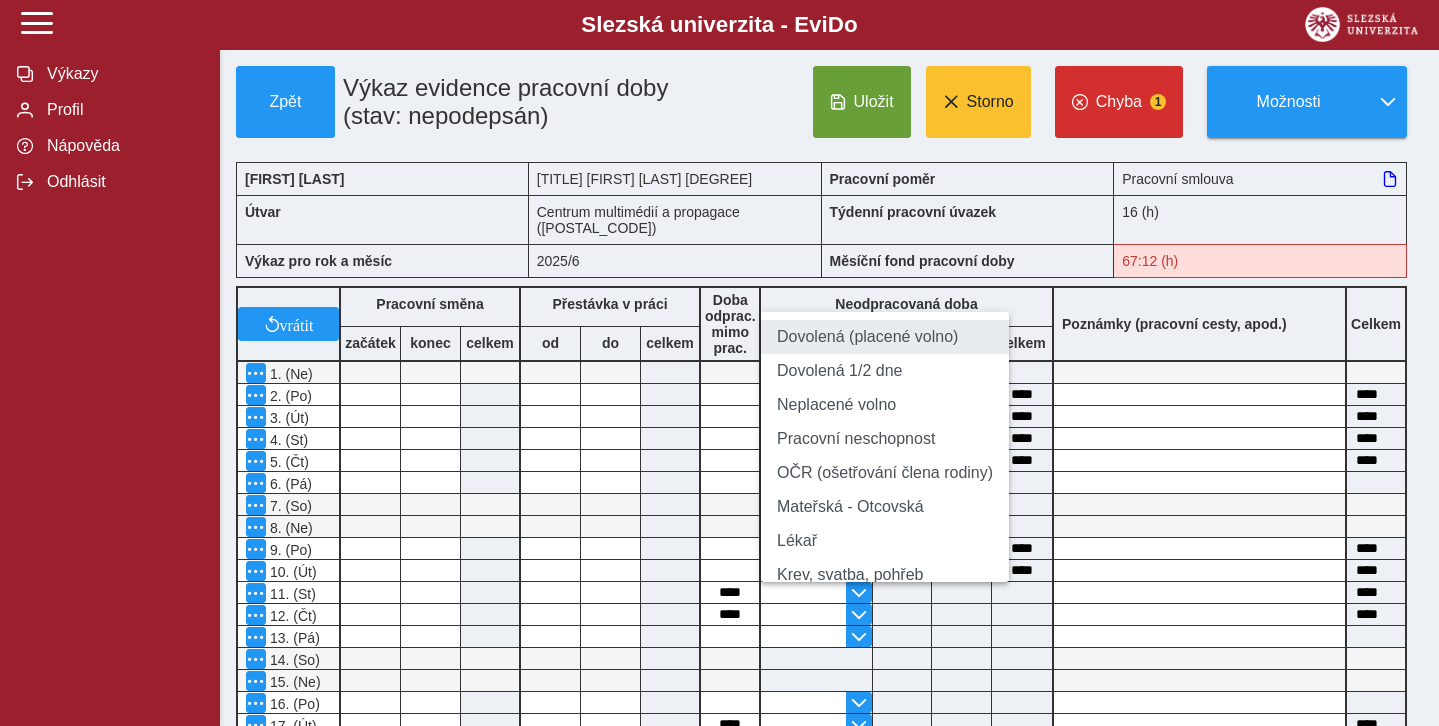 click on "Dovolená (placené volno)" at bounding box center [885, 337] 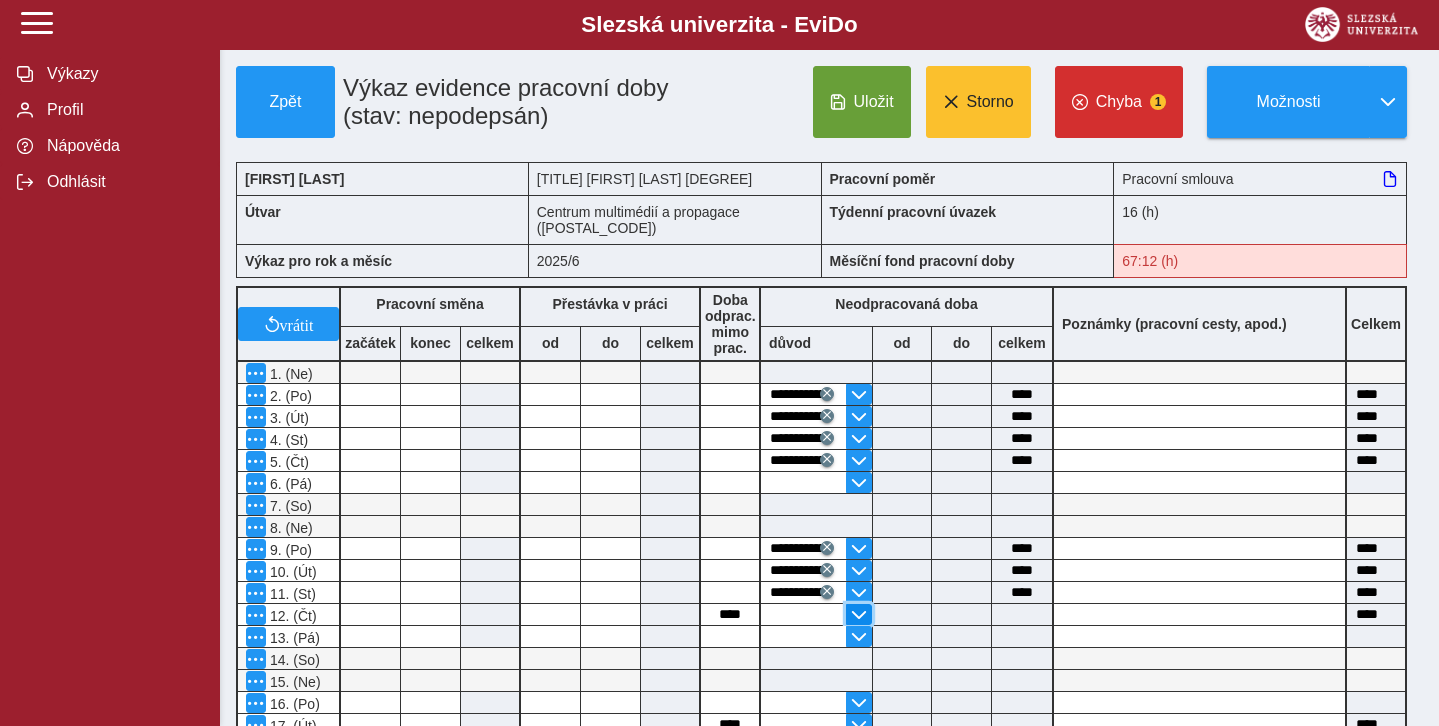 click at bounding box center (859, 395) 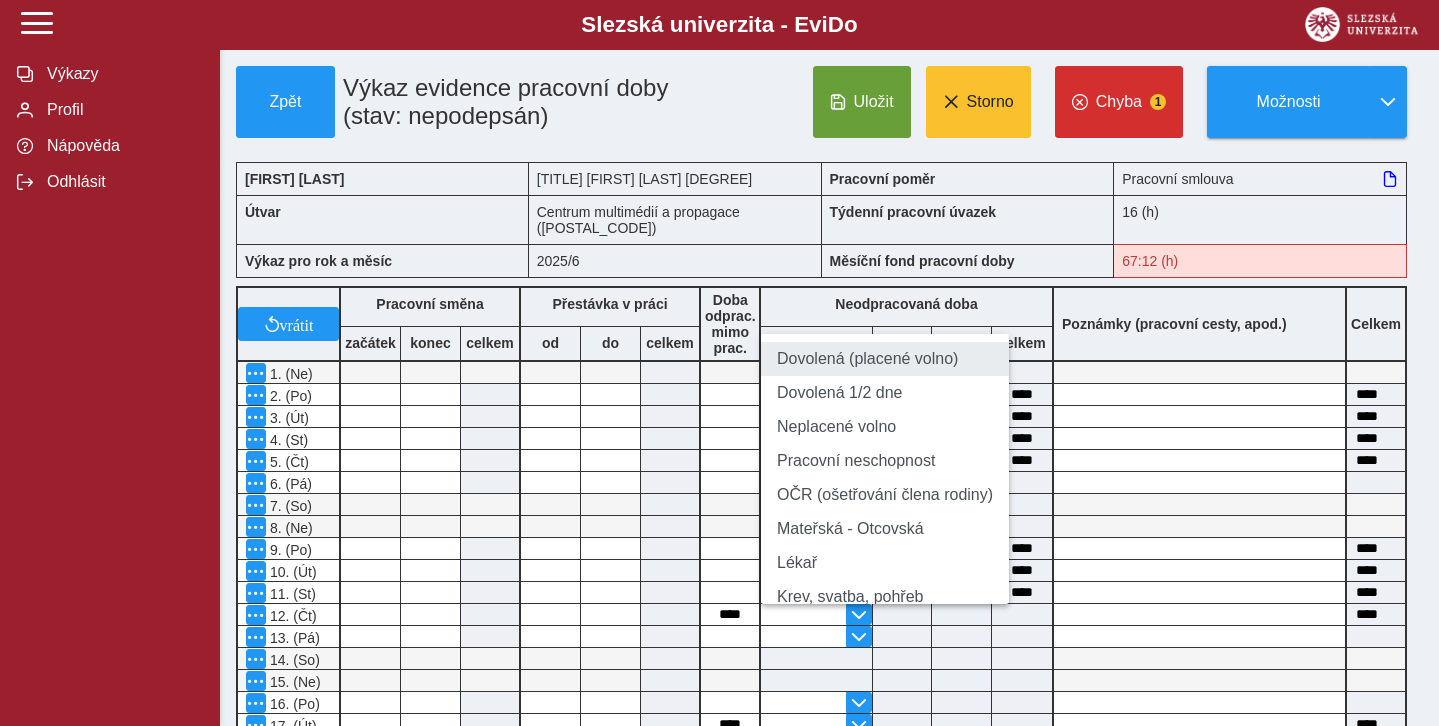 click on "Dovolená (placené volno)" at bounding box center (885, 359) 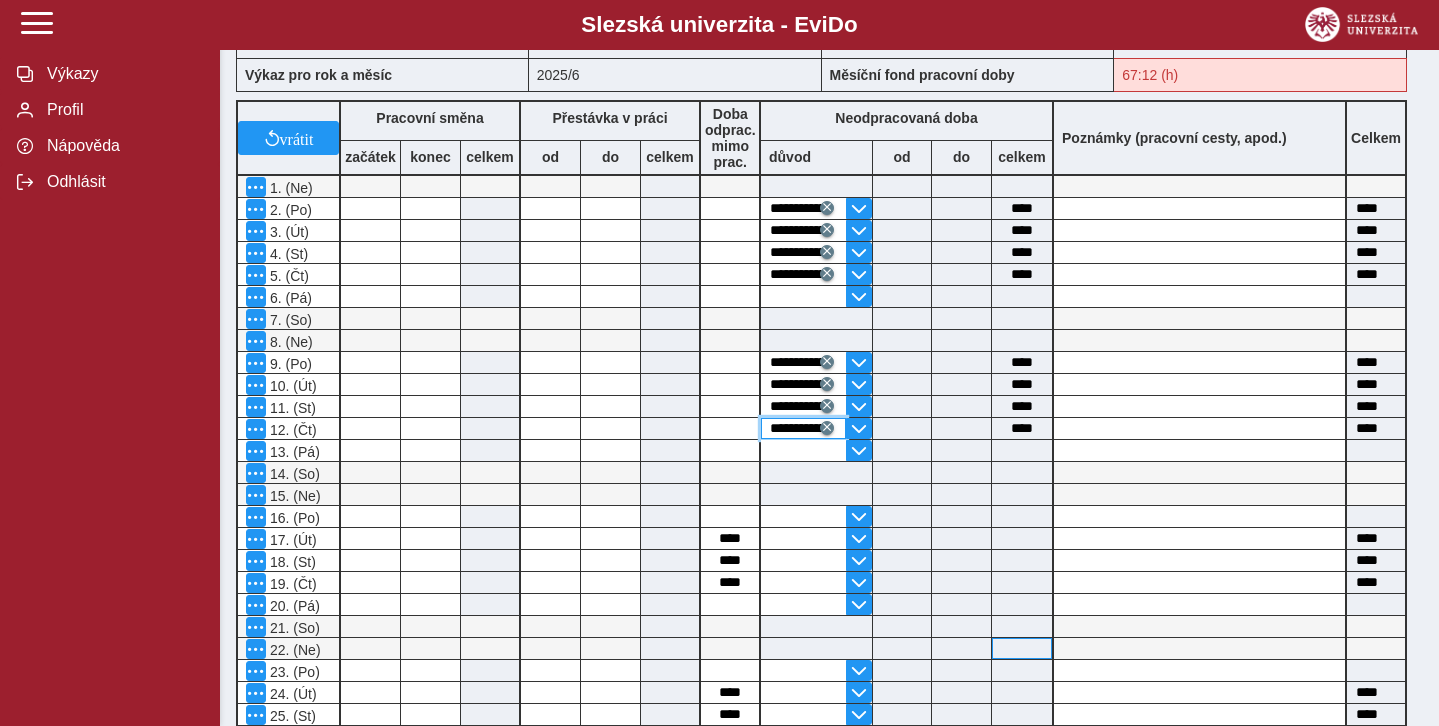 scroll, scrollTop: 200, scrollLeft: 0, axis: vertical 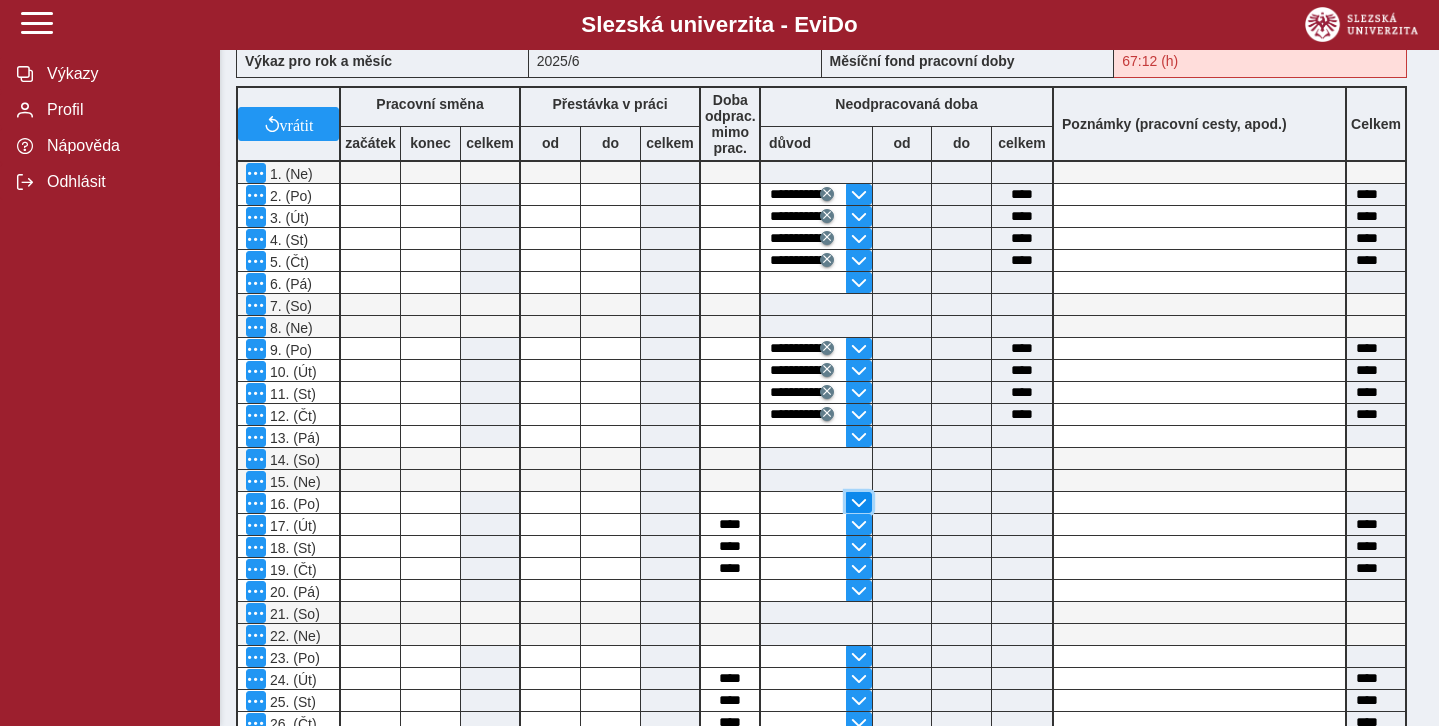 click at bounding box center [859, 195] 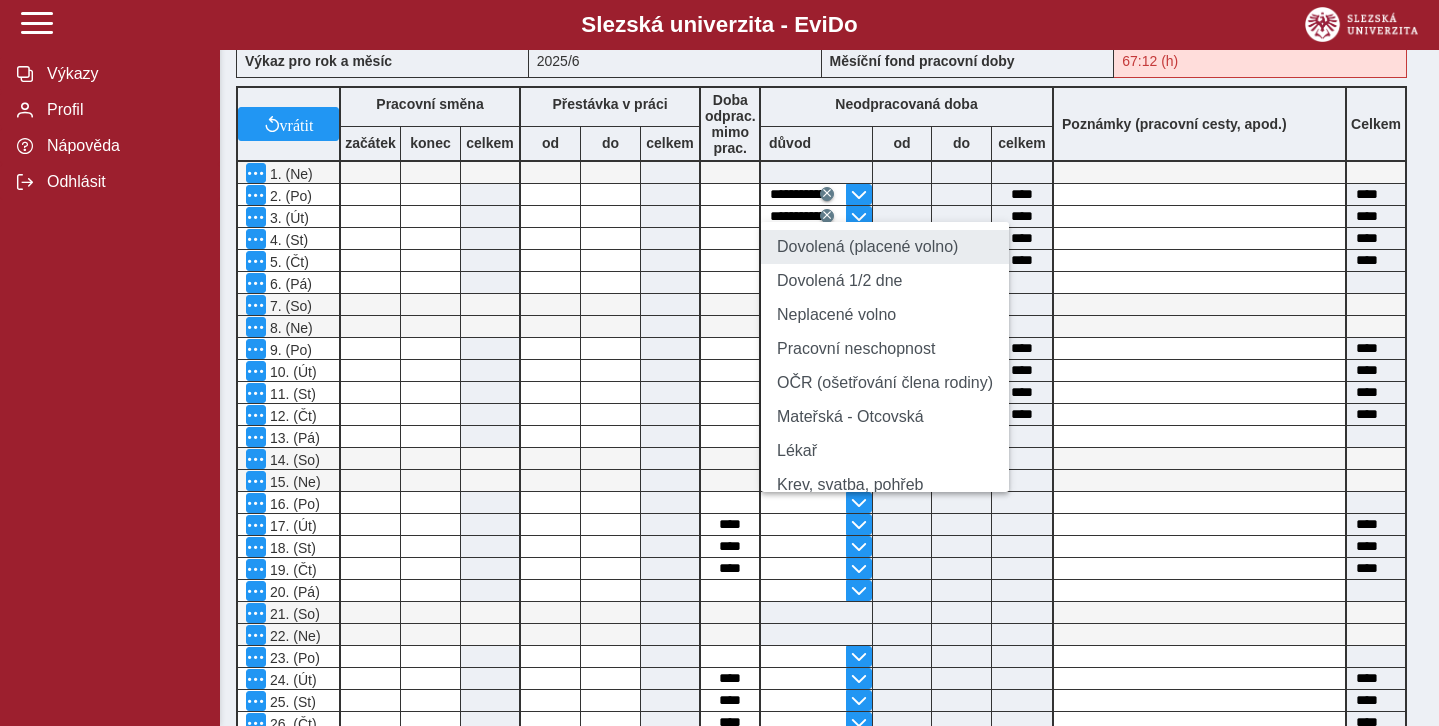 click on "Dovolená (placené volno)" at bounding box center [885, 247] 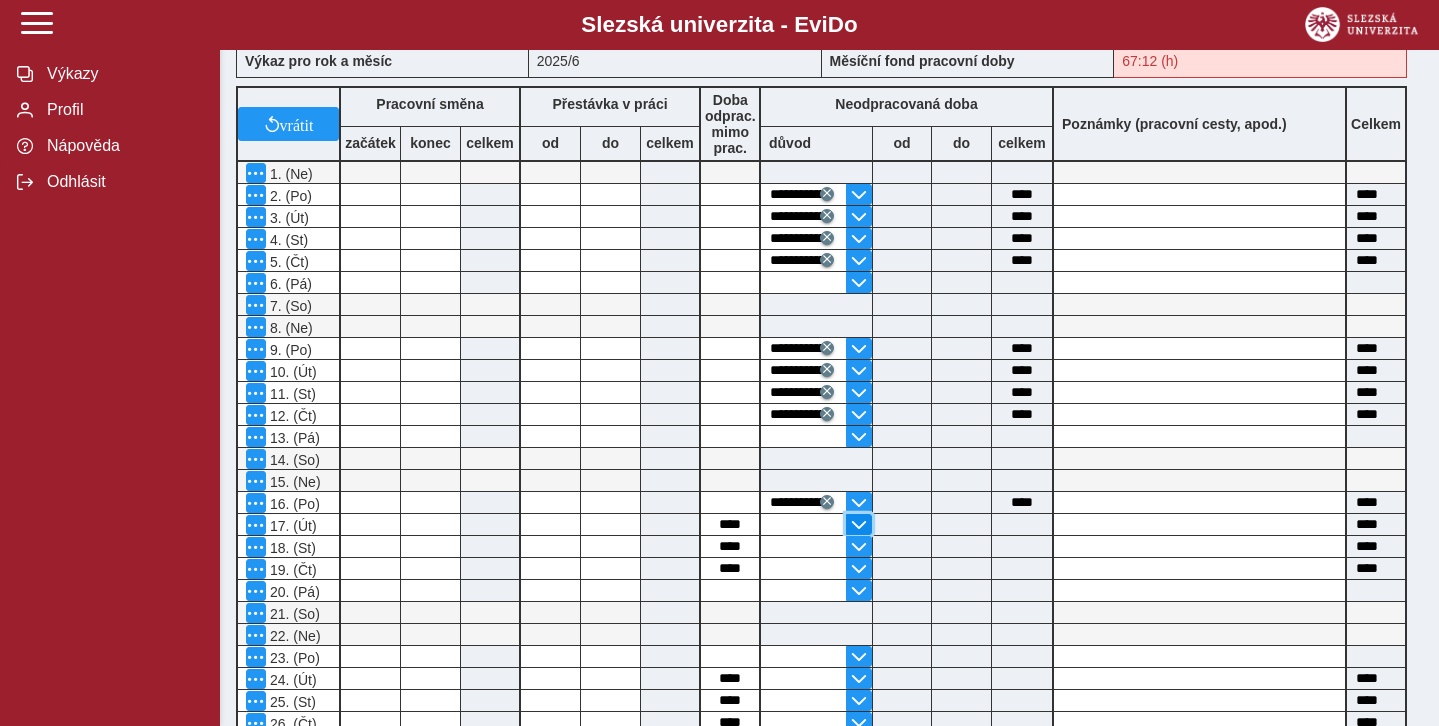 click at bounding box center (859, 195) 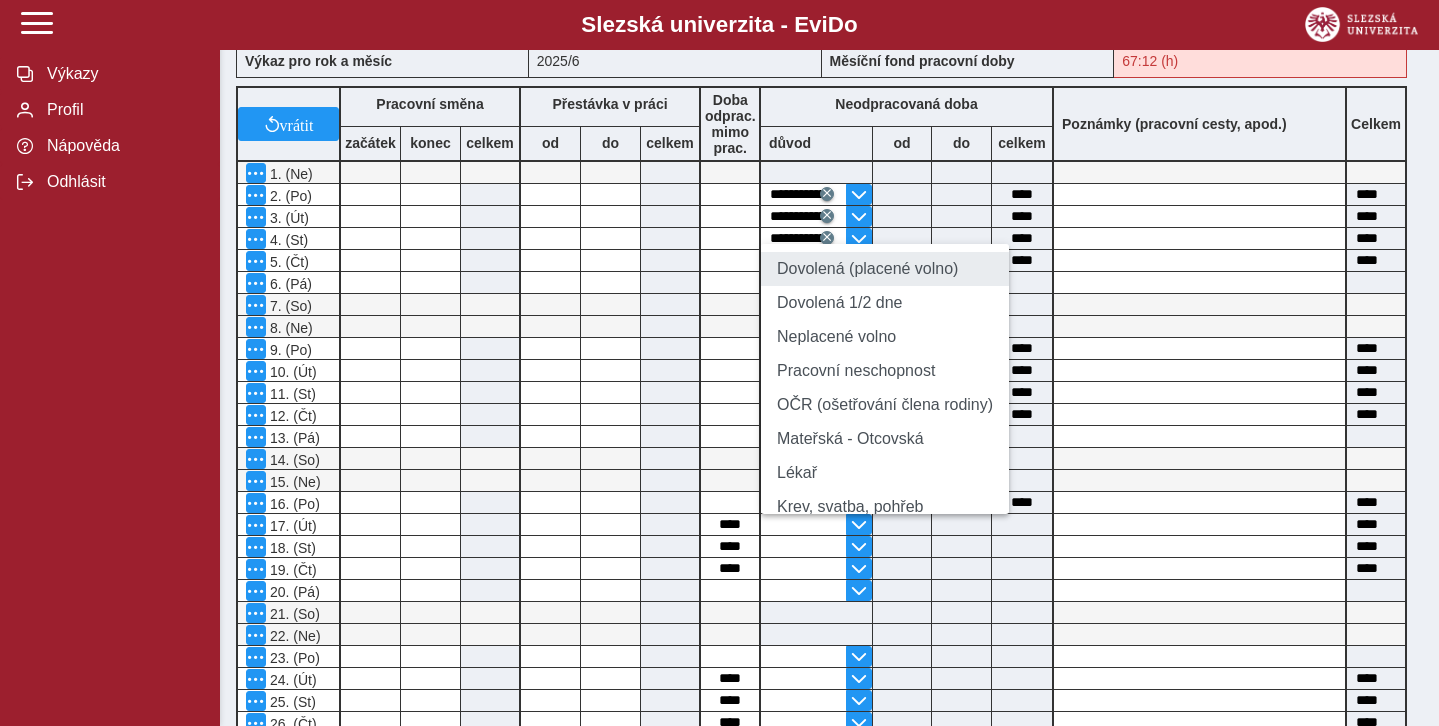 click on "Dovolená (placené volno)" at bounding box center [885, 269] 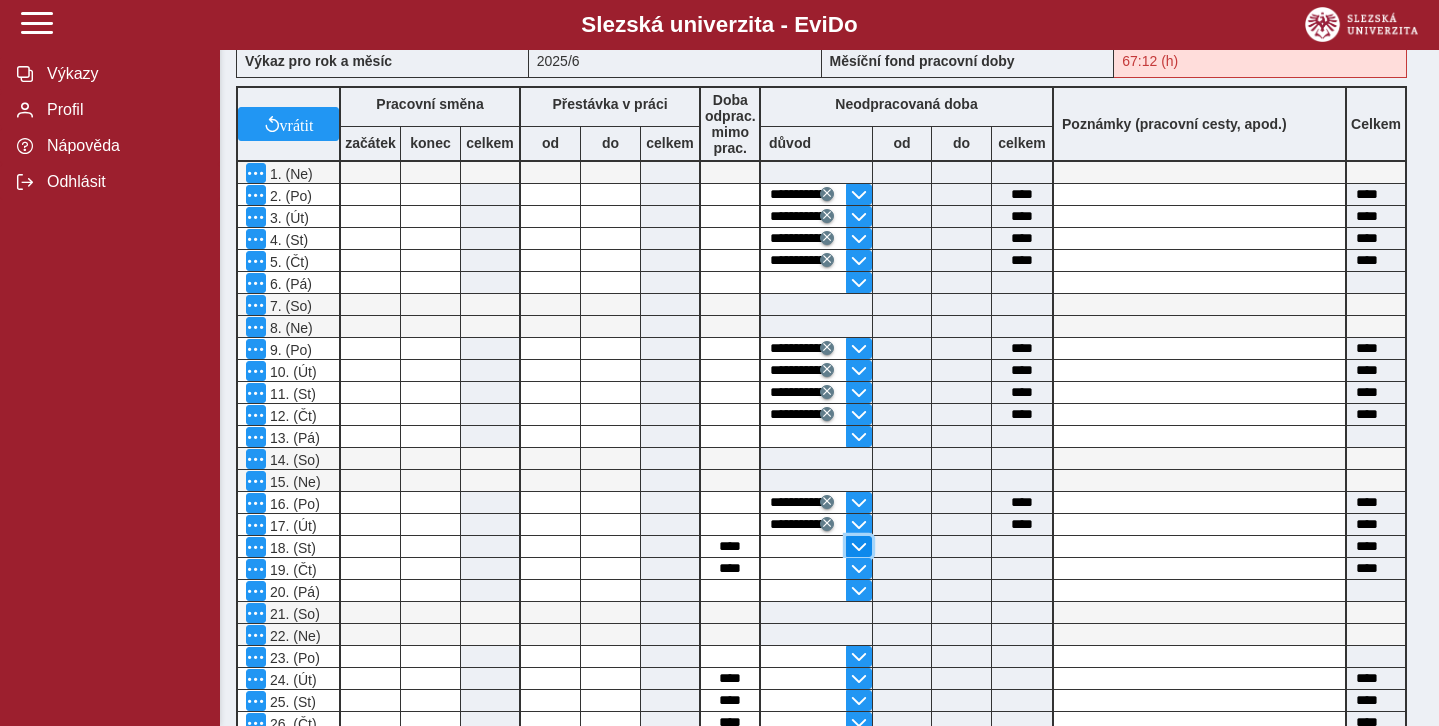 click at bounding box center [859, 195] 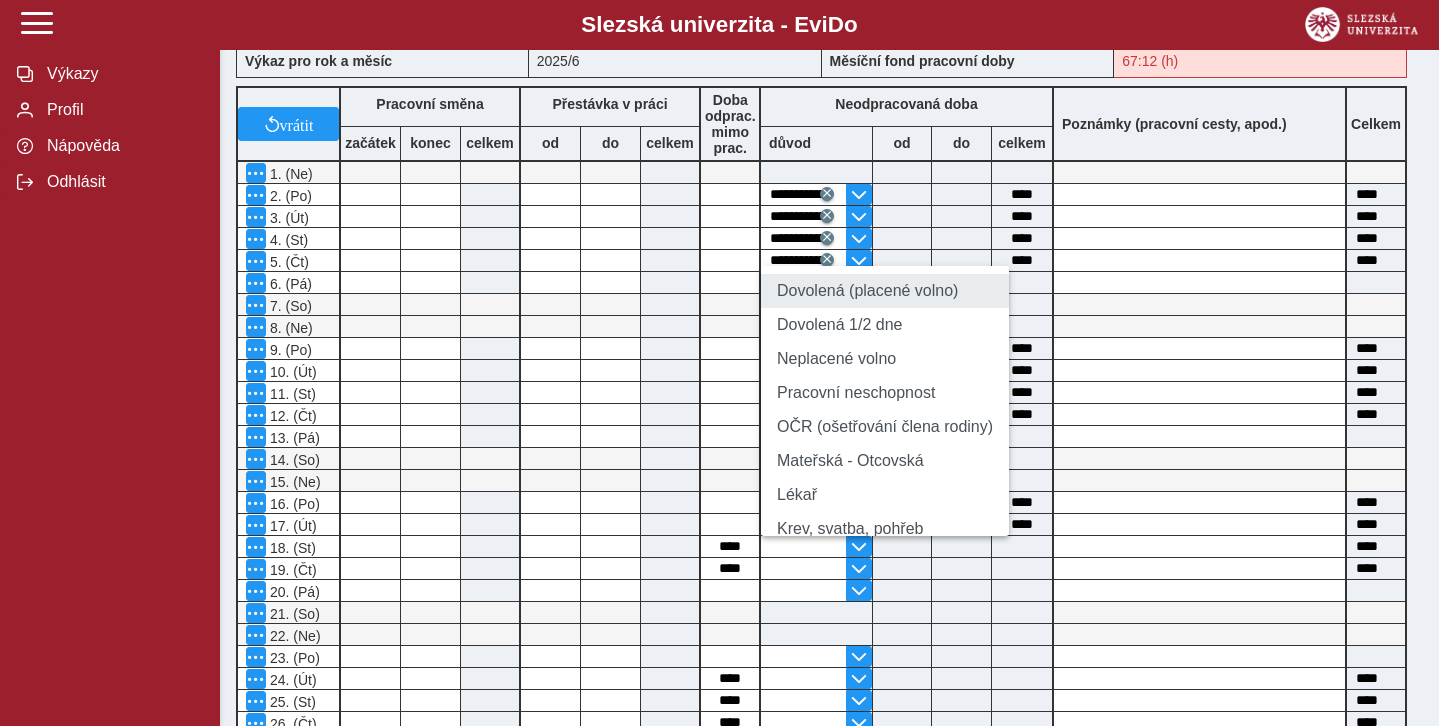 click on "Dovolená (placené volno)" at bounding box center (885, 291) 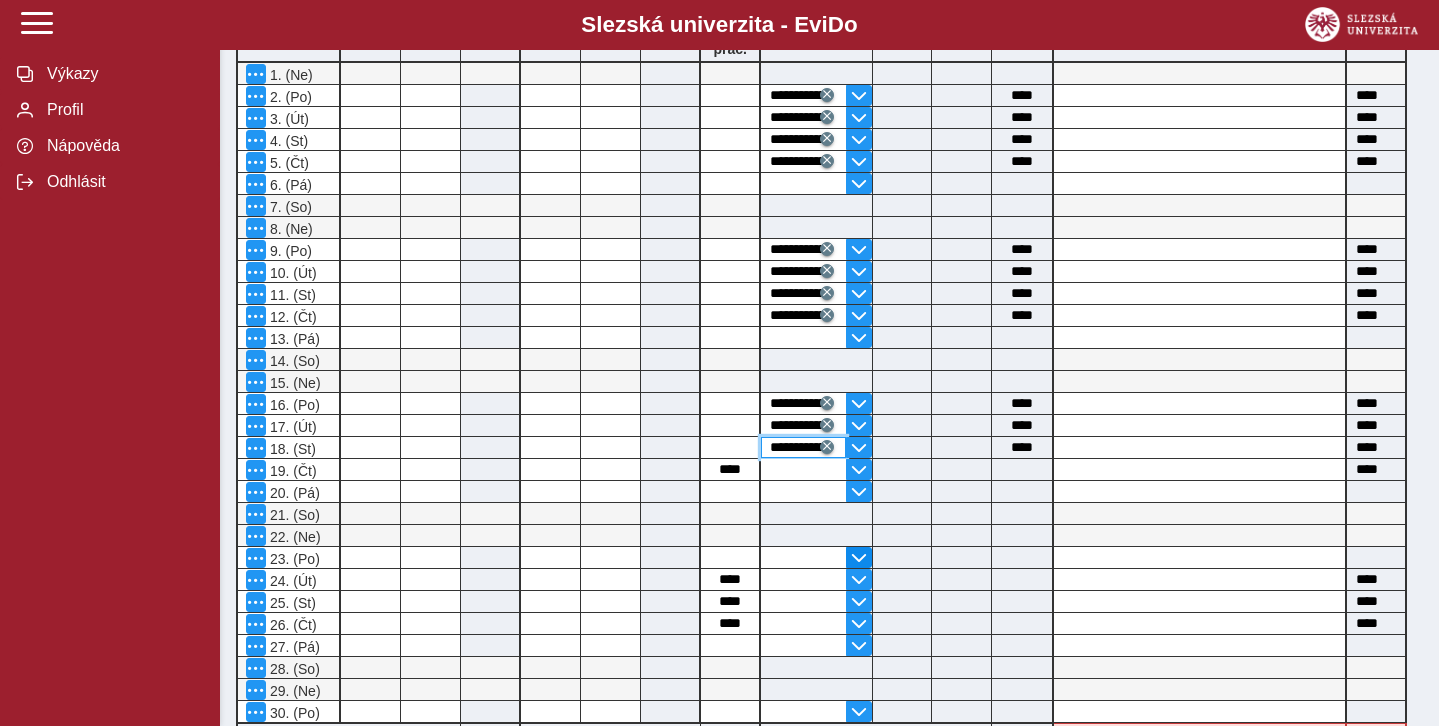 scroll, scrollTop: 300, scrollLeft: 0, axis: vertical 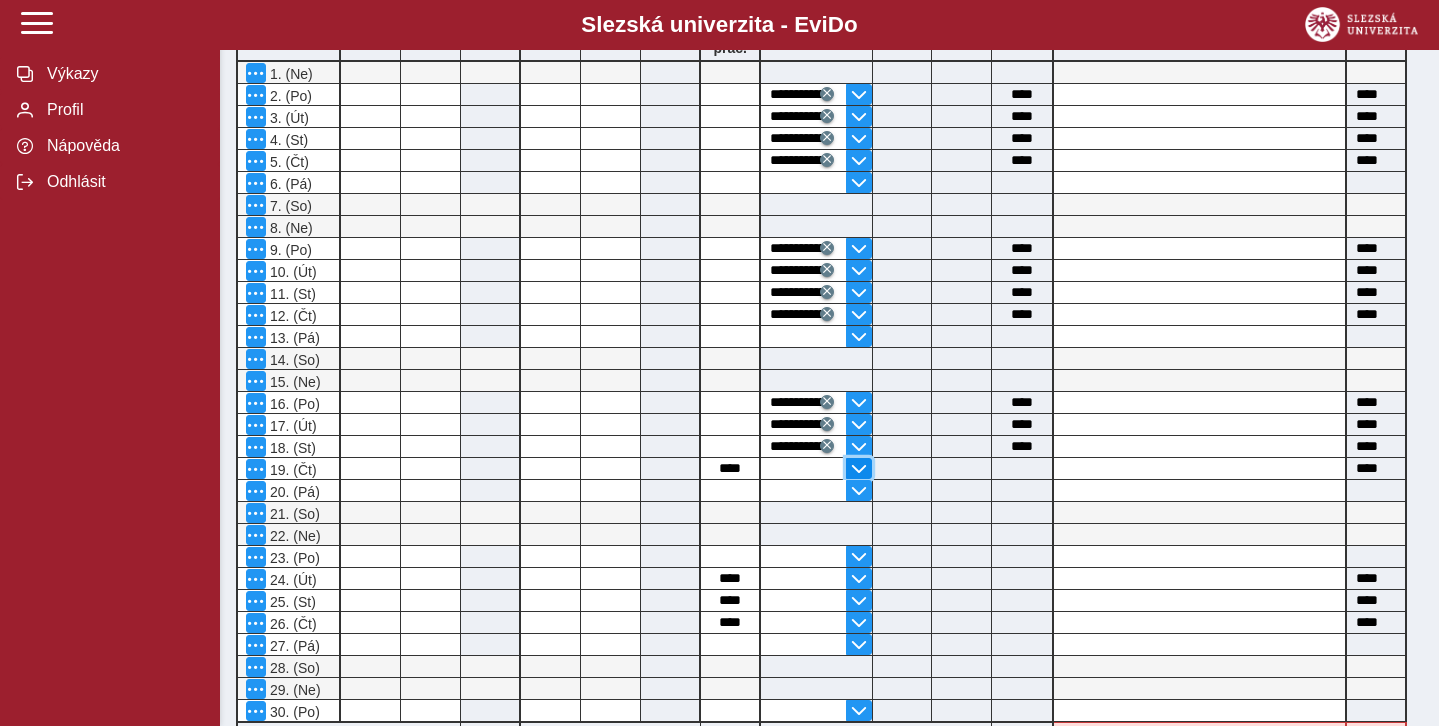 click at bounding box center (859, 95) 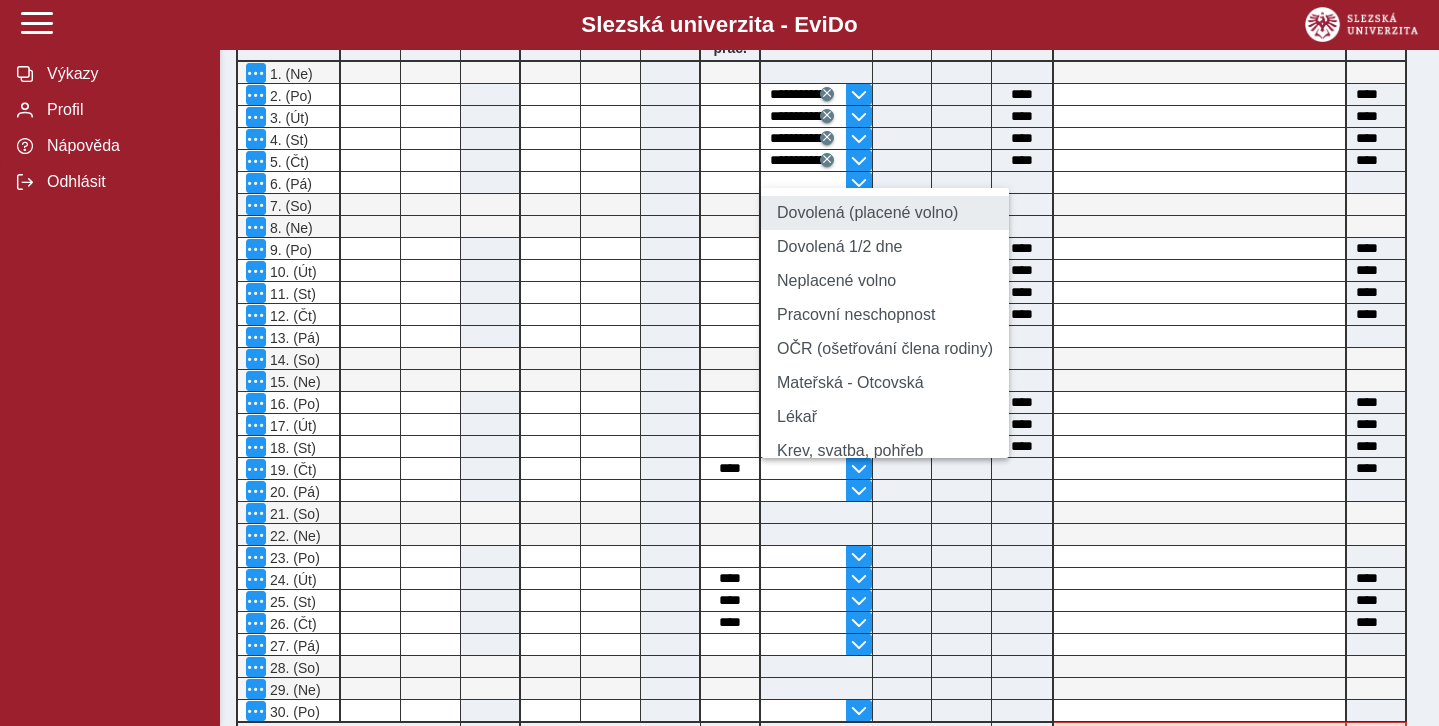 click on "Dovolená (placené volno)" at bounding box center [885, 213] 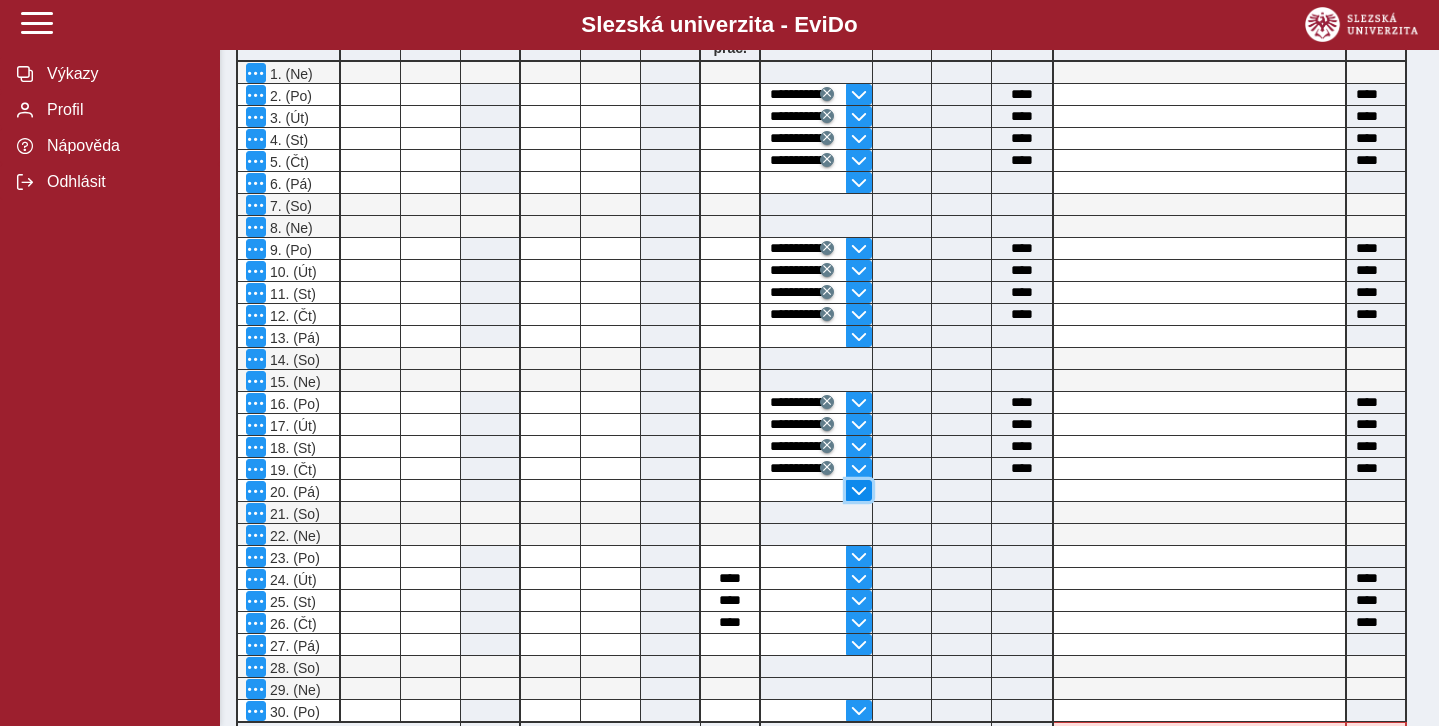 click at bounding box center (859, 95) 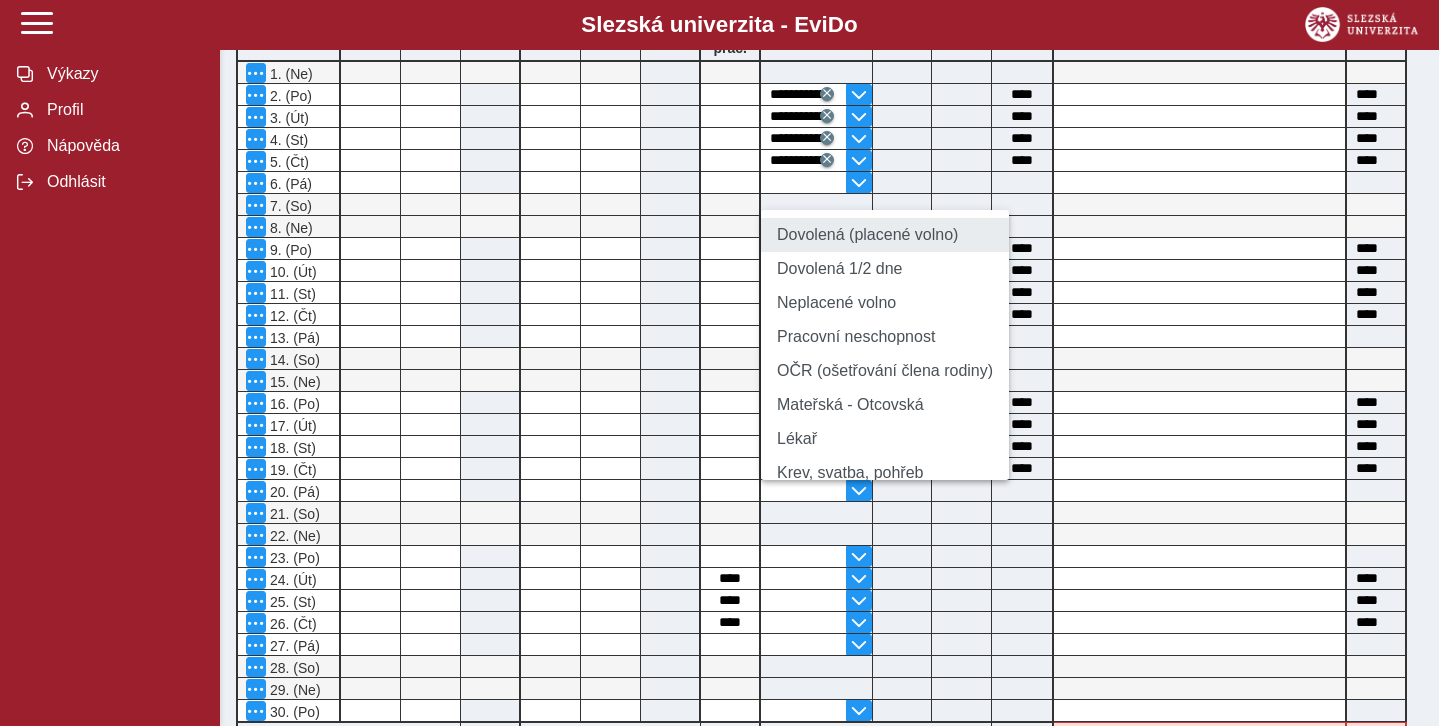 click on "Dovolená (placené volno)" at bounding box center (885, 235) 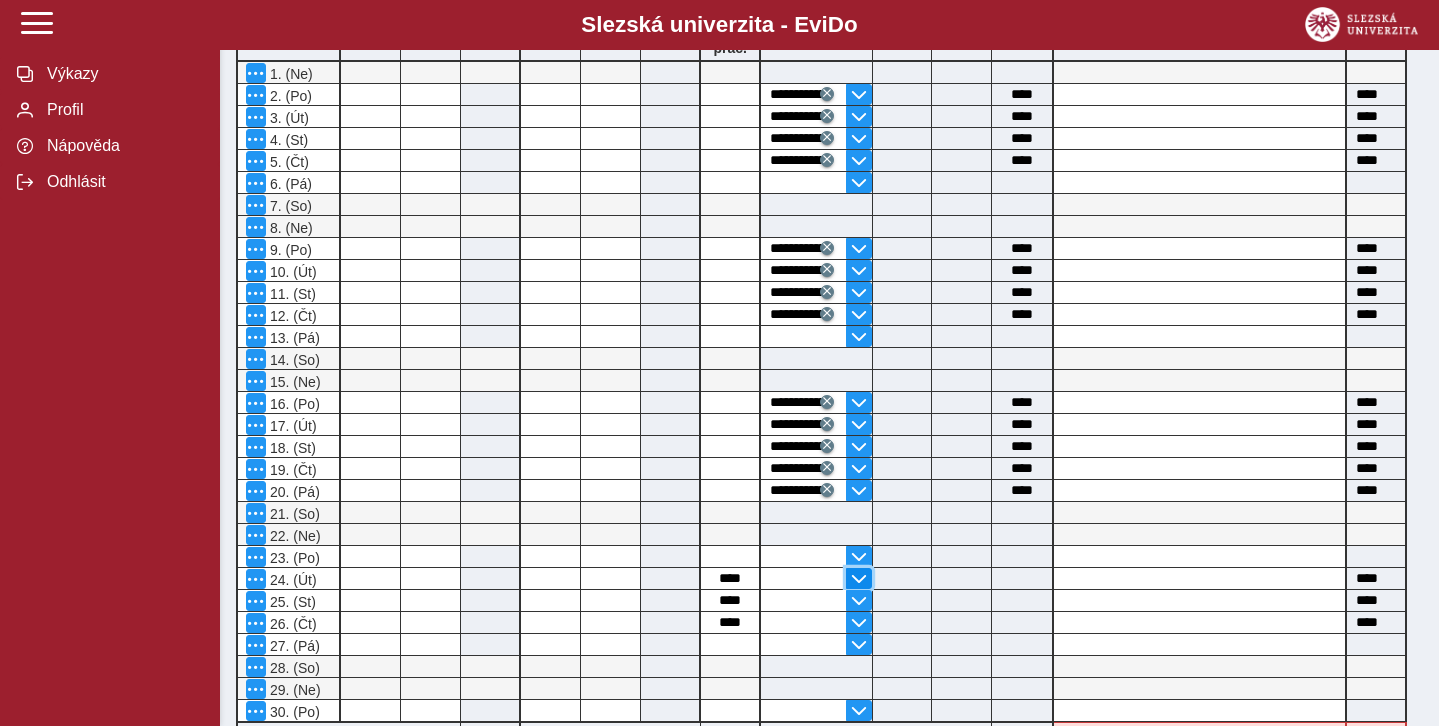 click at bounding box center (859, 95) 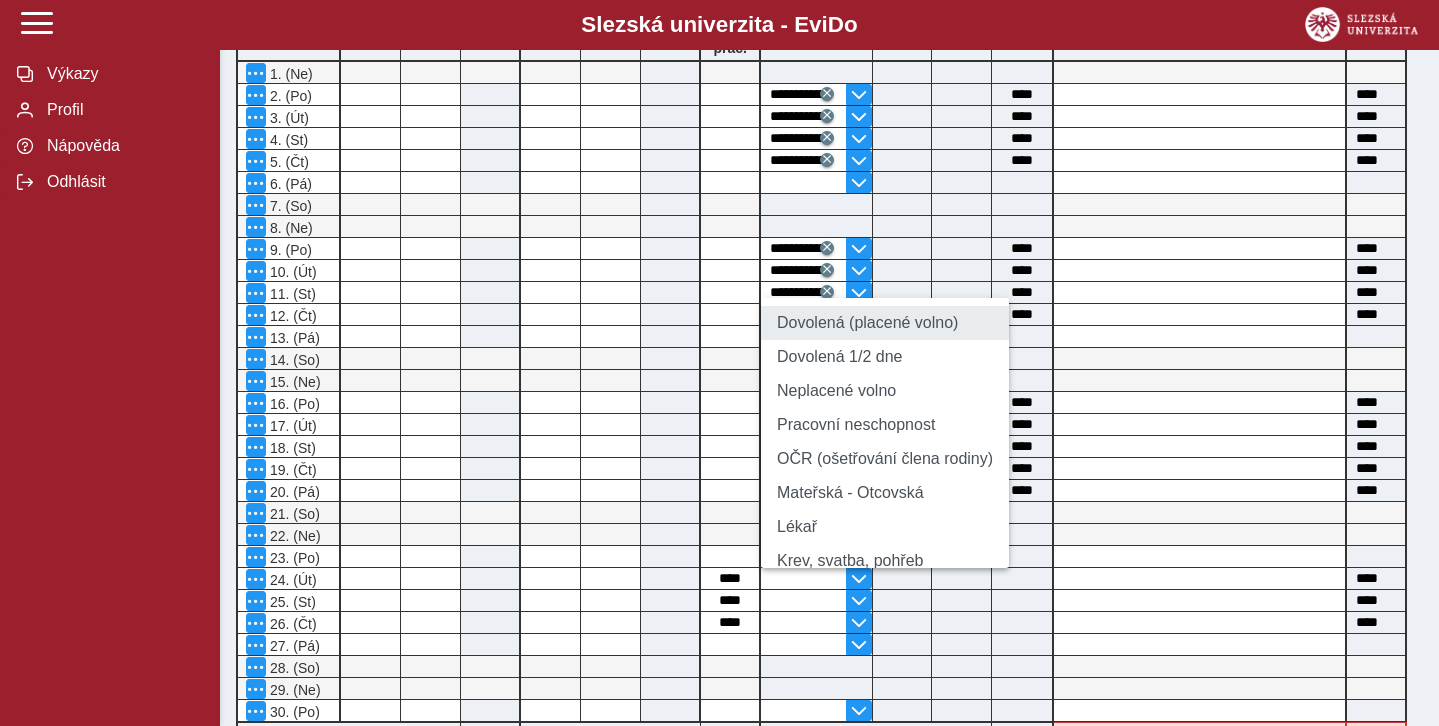 click on "Dovolená (placené volno)" at bounding box center [885, 323] 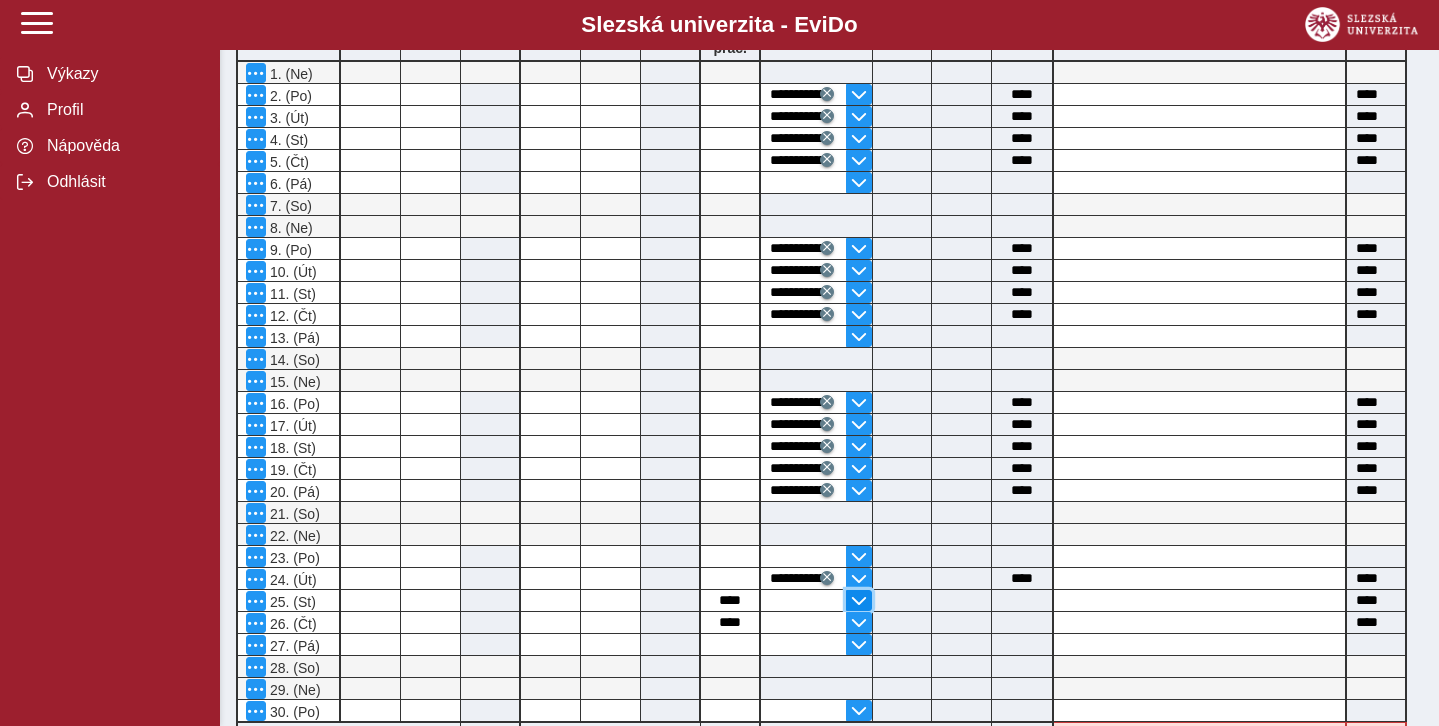click at bounding box center (859, 95) 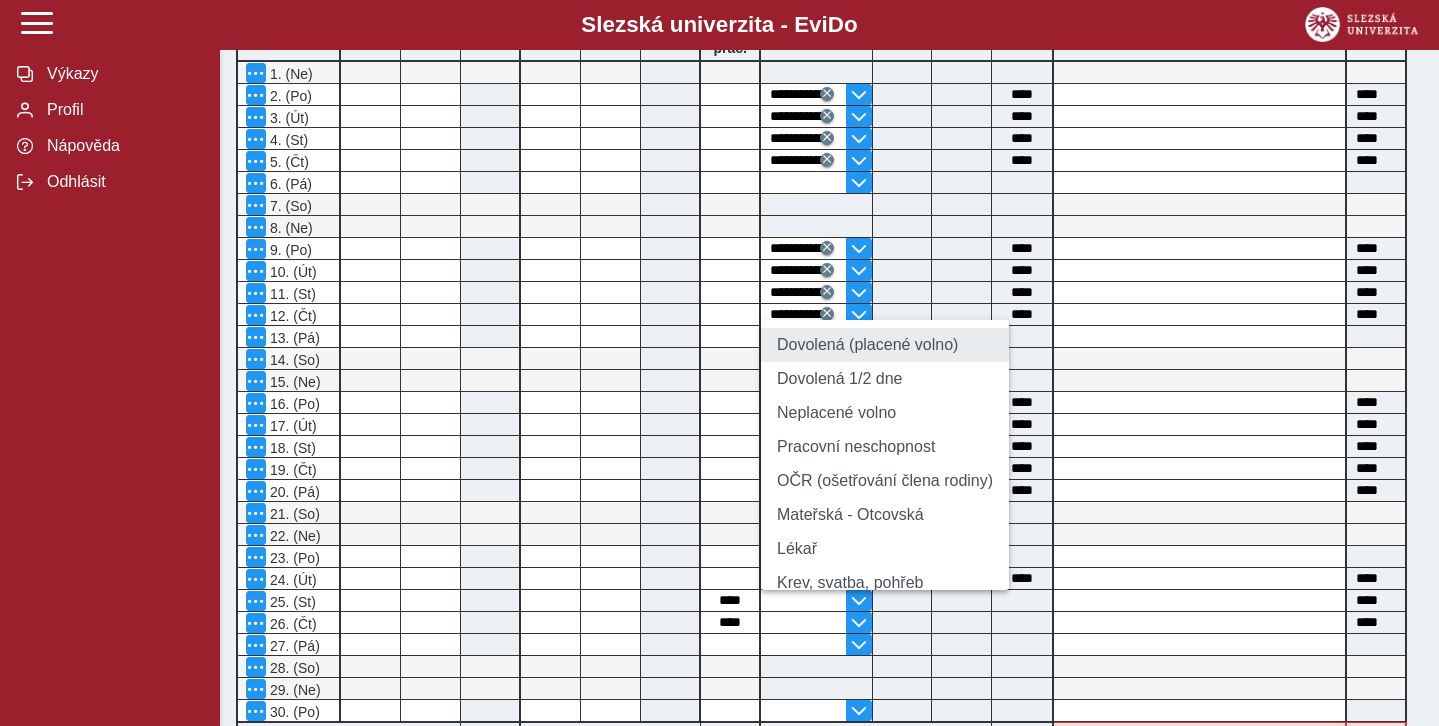 drag, startPoint x: 829, startPoint y: 336, endPoint x: 831, endPoint y: 348, distance: 12.165525 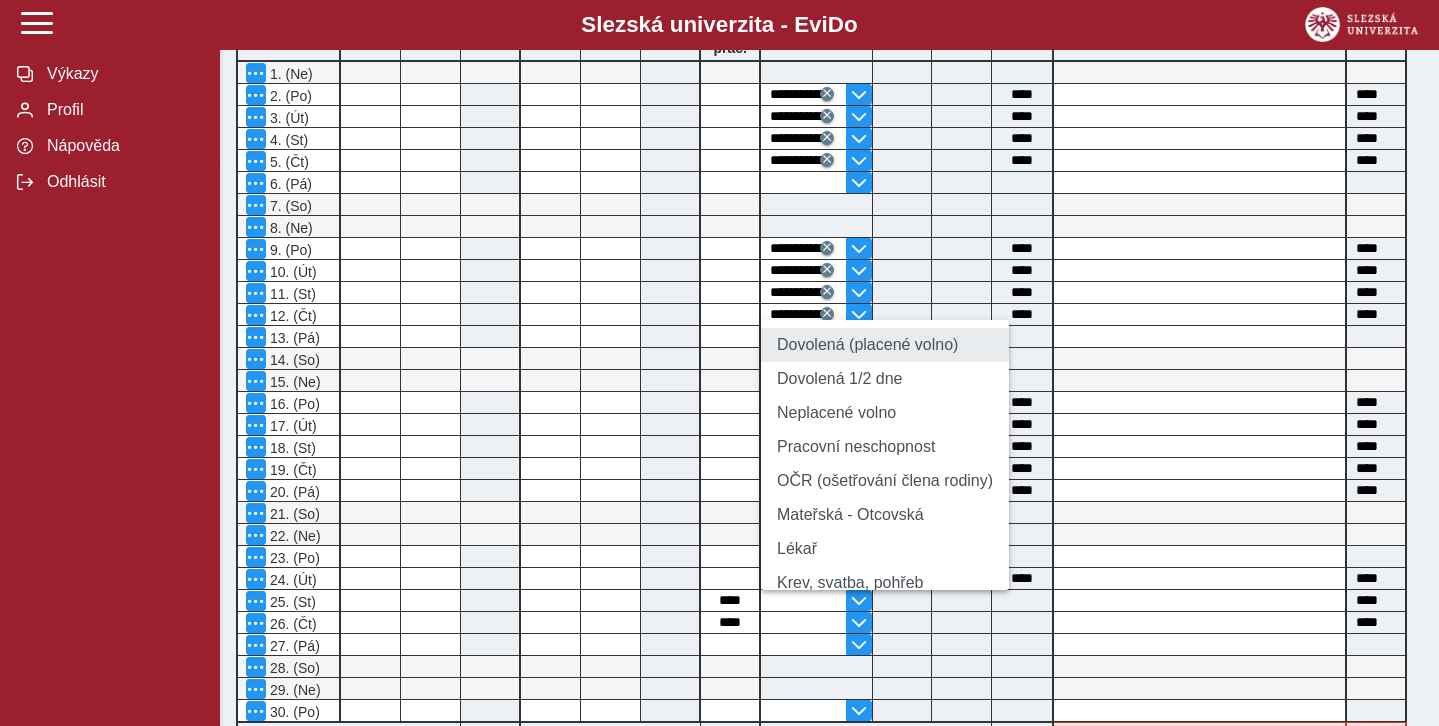 click on "Dovolená (placené volno)" at bounding box center (885, 345) 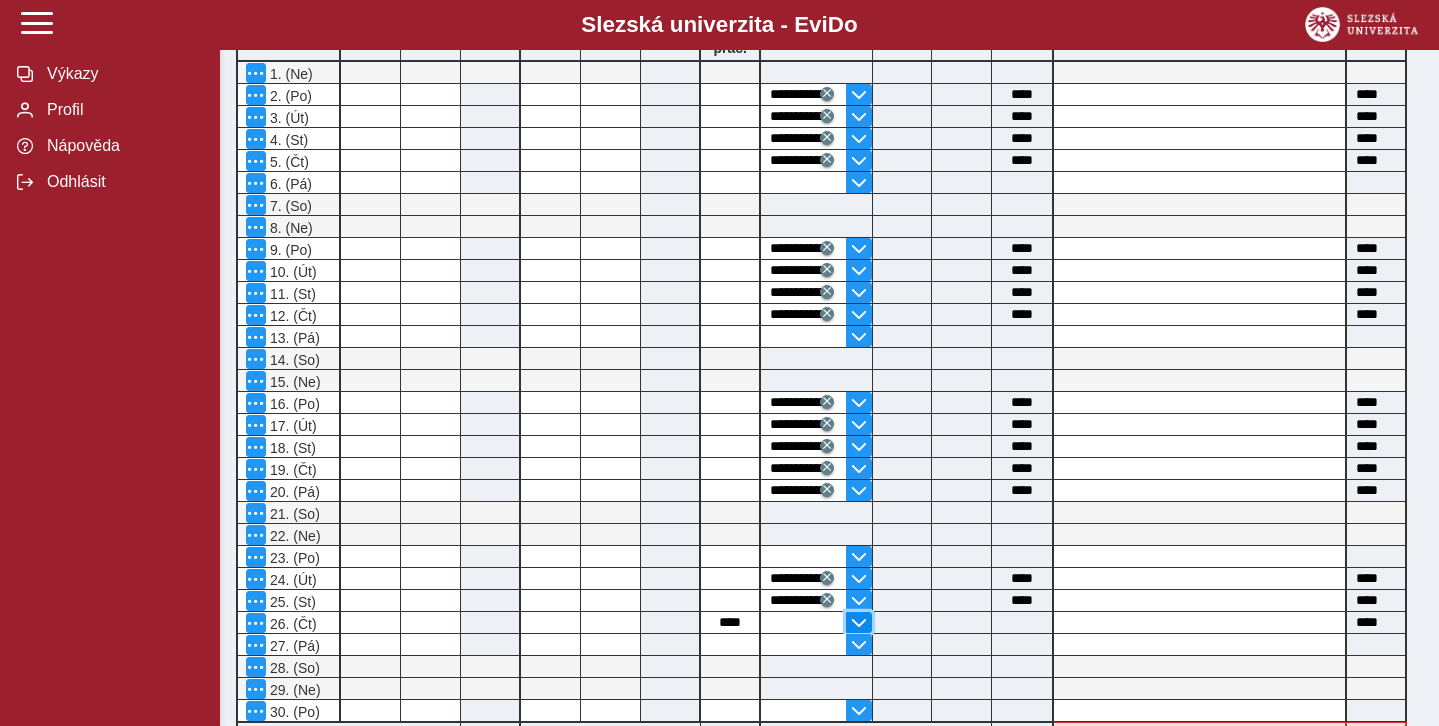 click at bounding box center [859, 95] 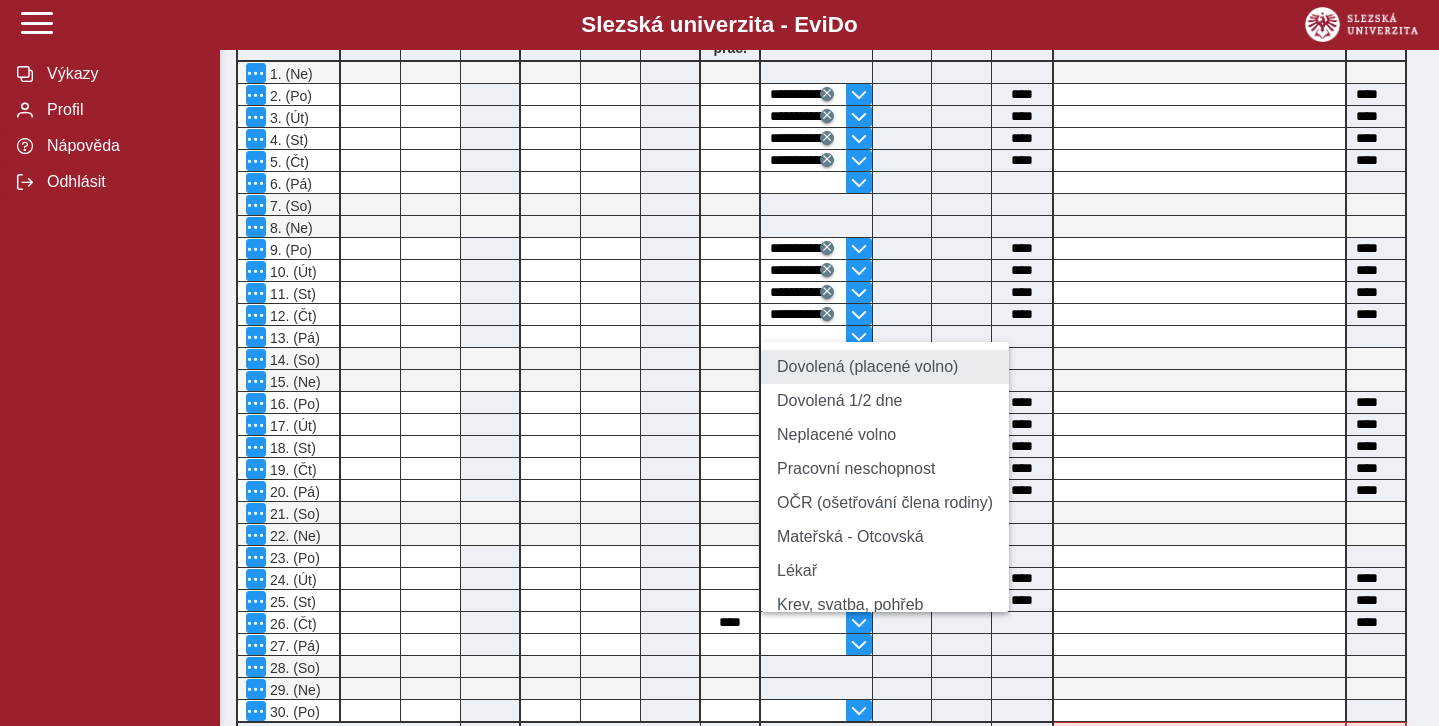 click on "Dovolená (placené volno)" at bounding box center (885, 367) 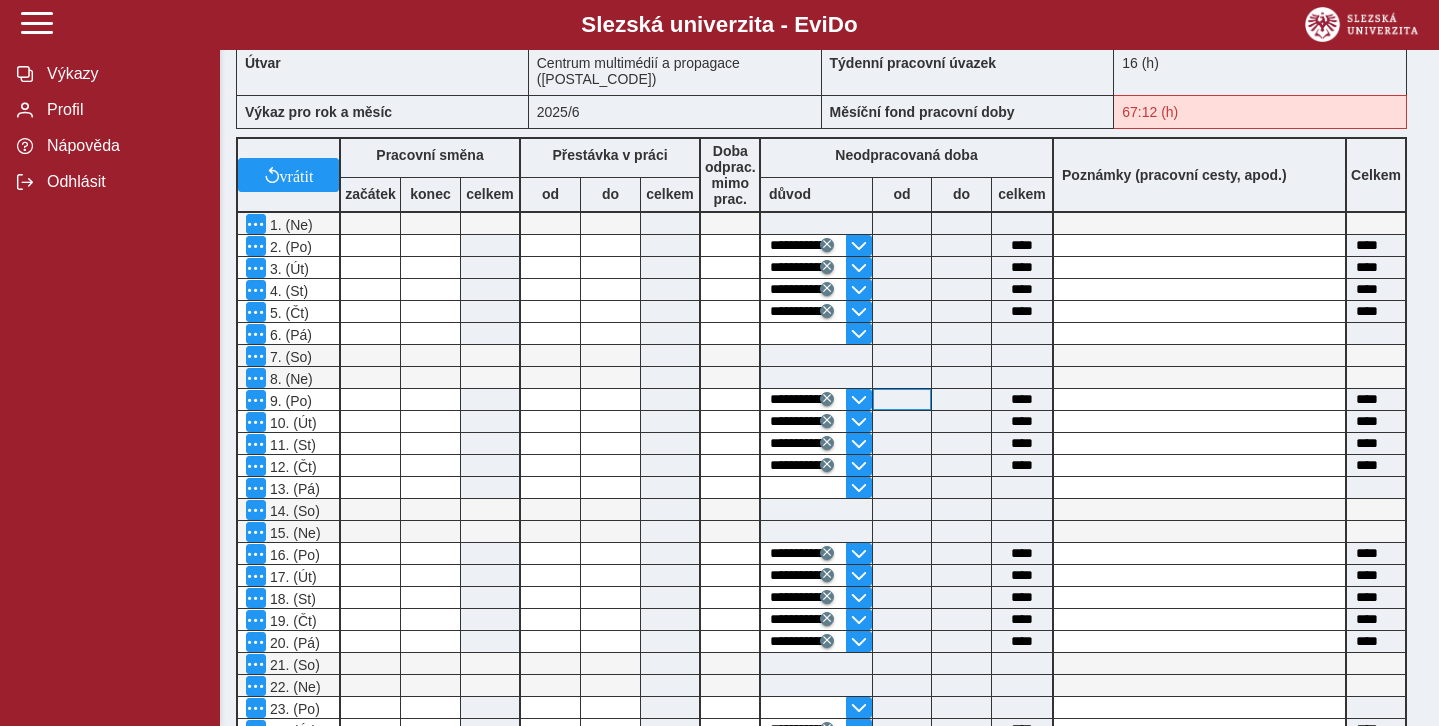 scroll, scrollTop: 100, scrollLeft: 0, axis: vertical 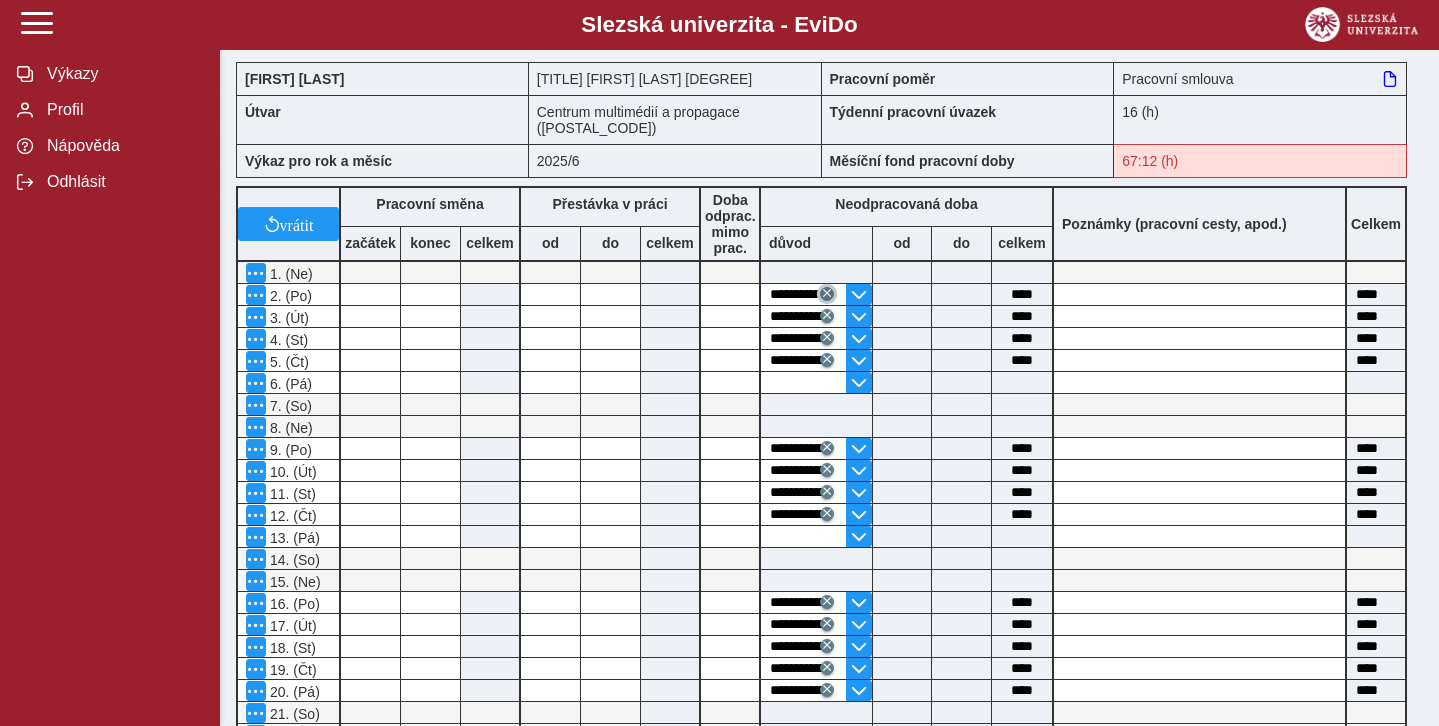 click at bounding box center (827, 293) 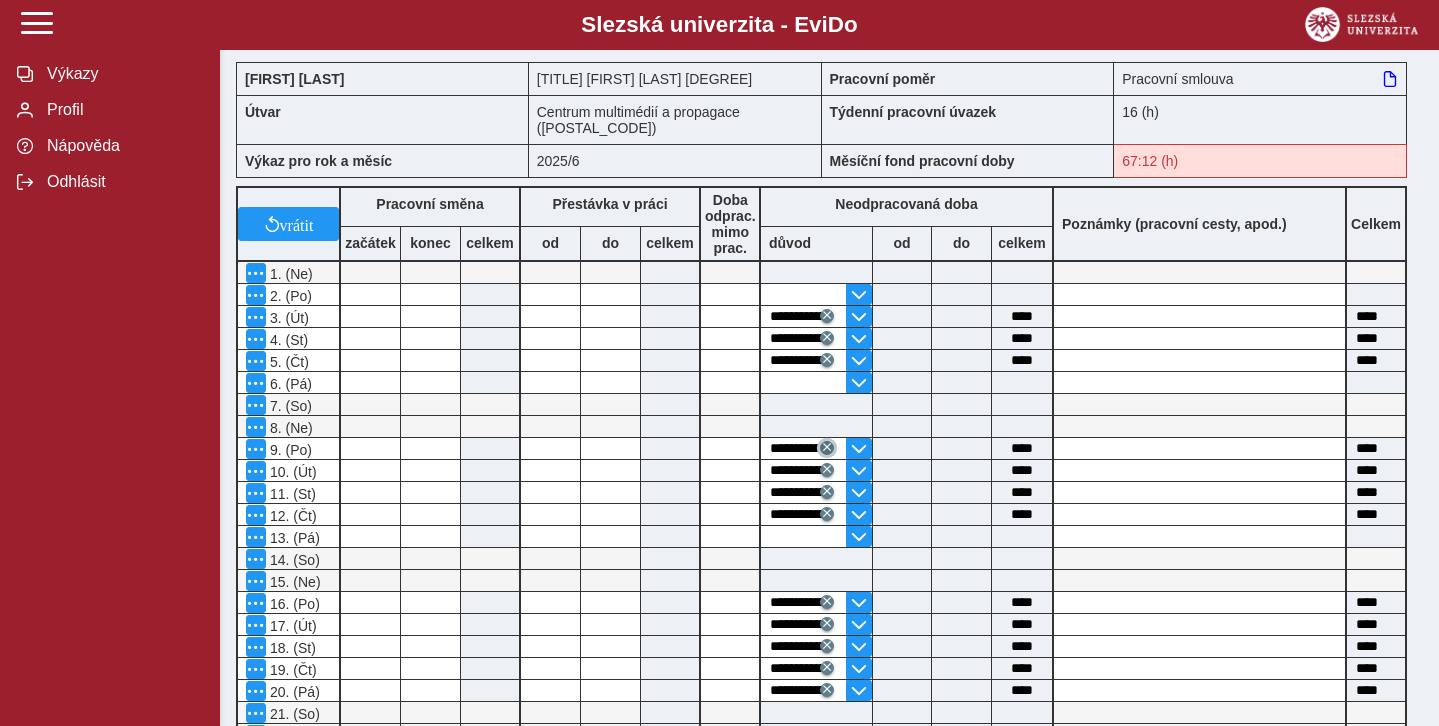 click at bounding box center [827, 315] 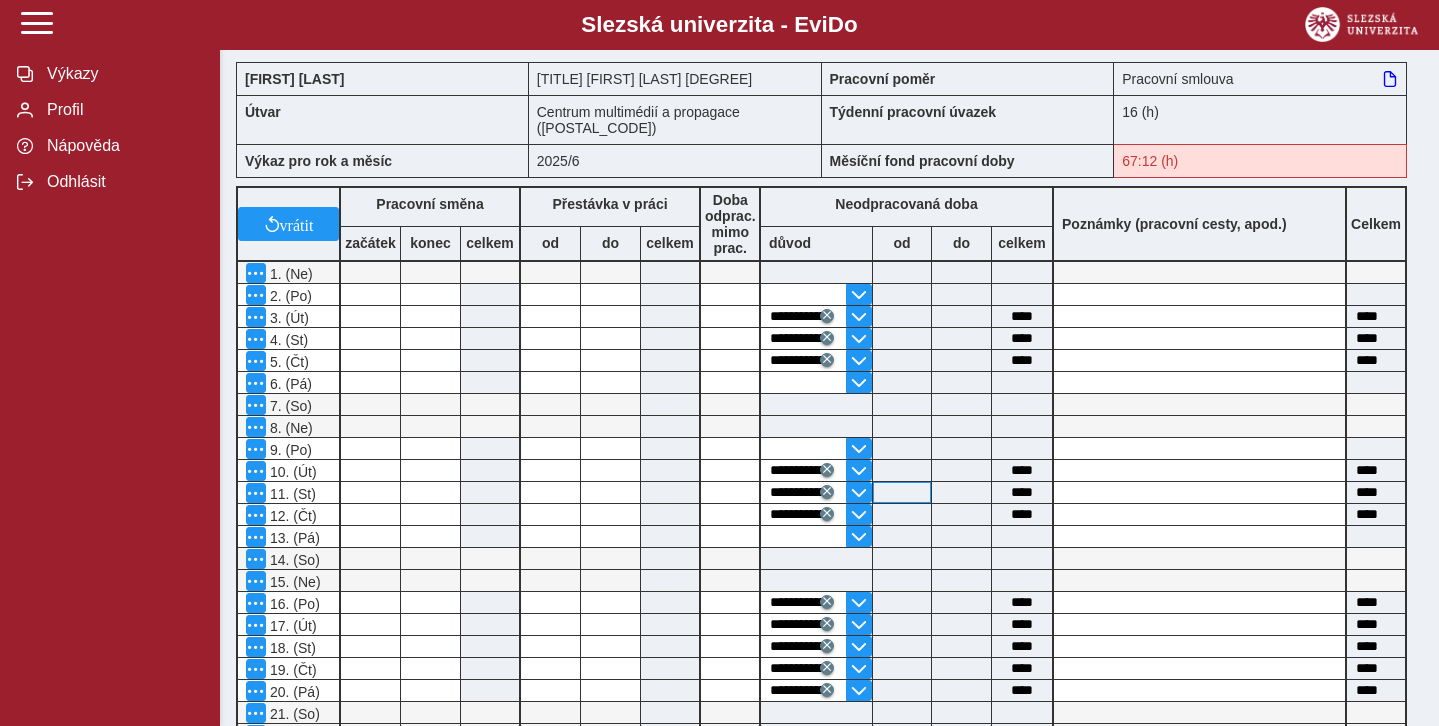 scroll, scrollTop: 200, scrollLeft: 0, axis: vertical 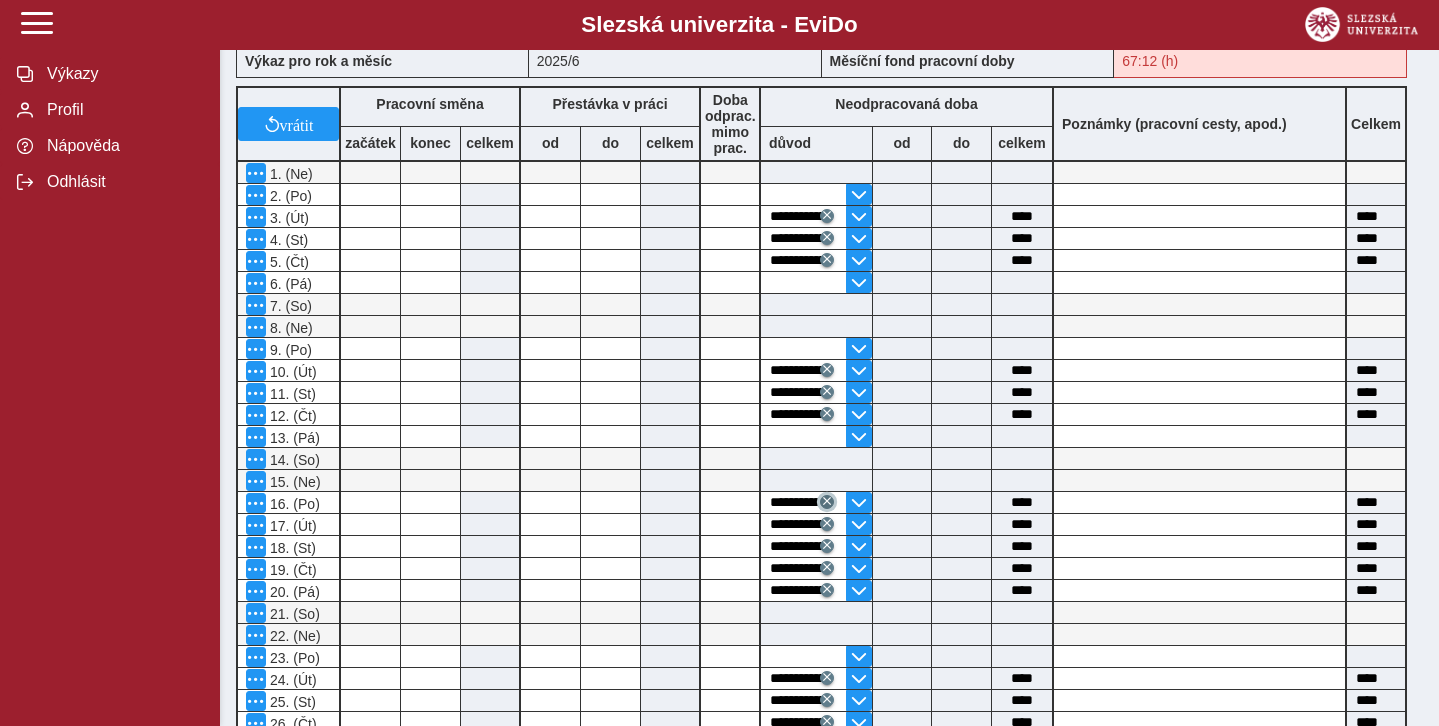 click at bounding box center (827, 215) 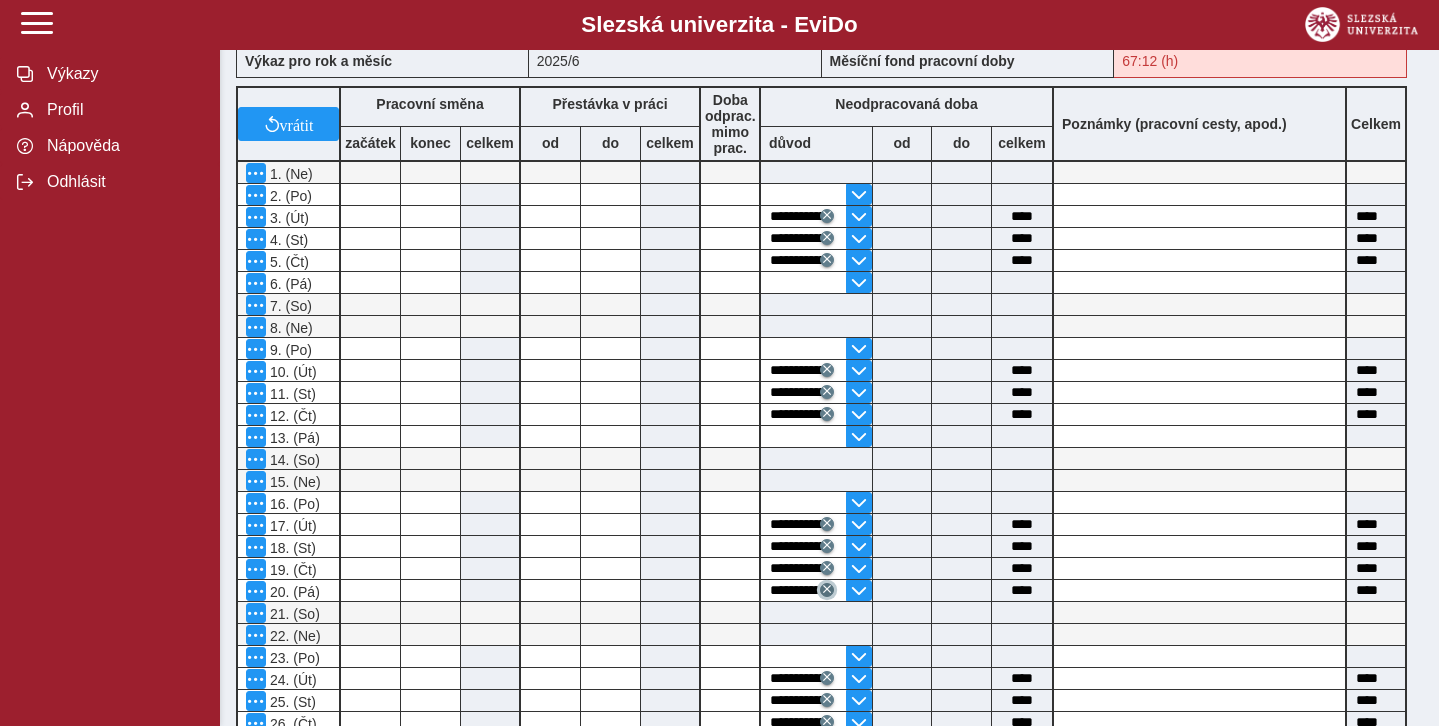 click at bounding box center [827, 215] 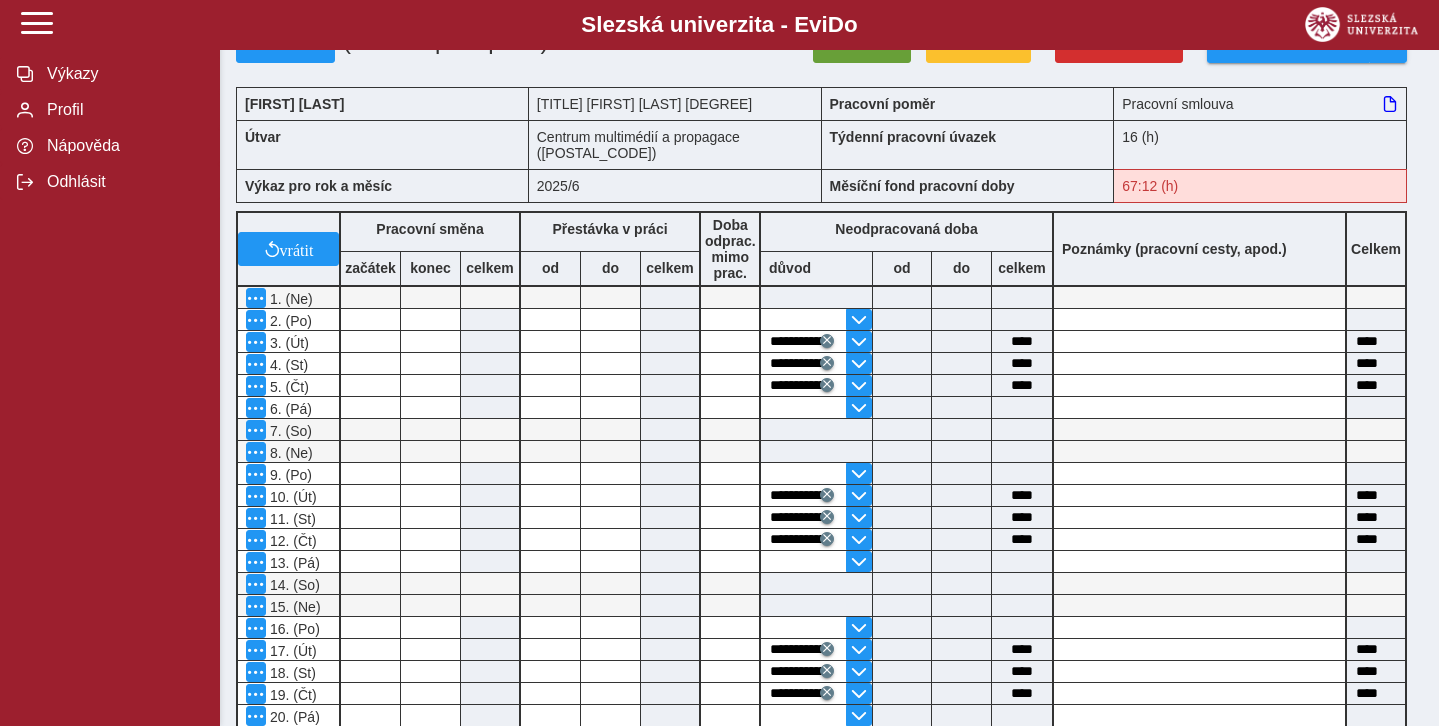 scroll, scrollTop: 0, scrollLeft: 0, axis: both 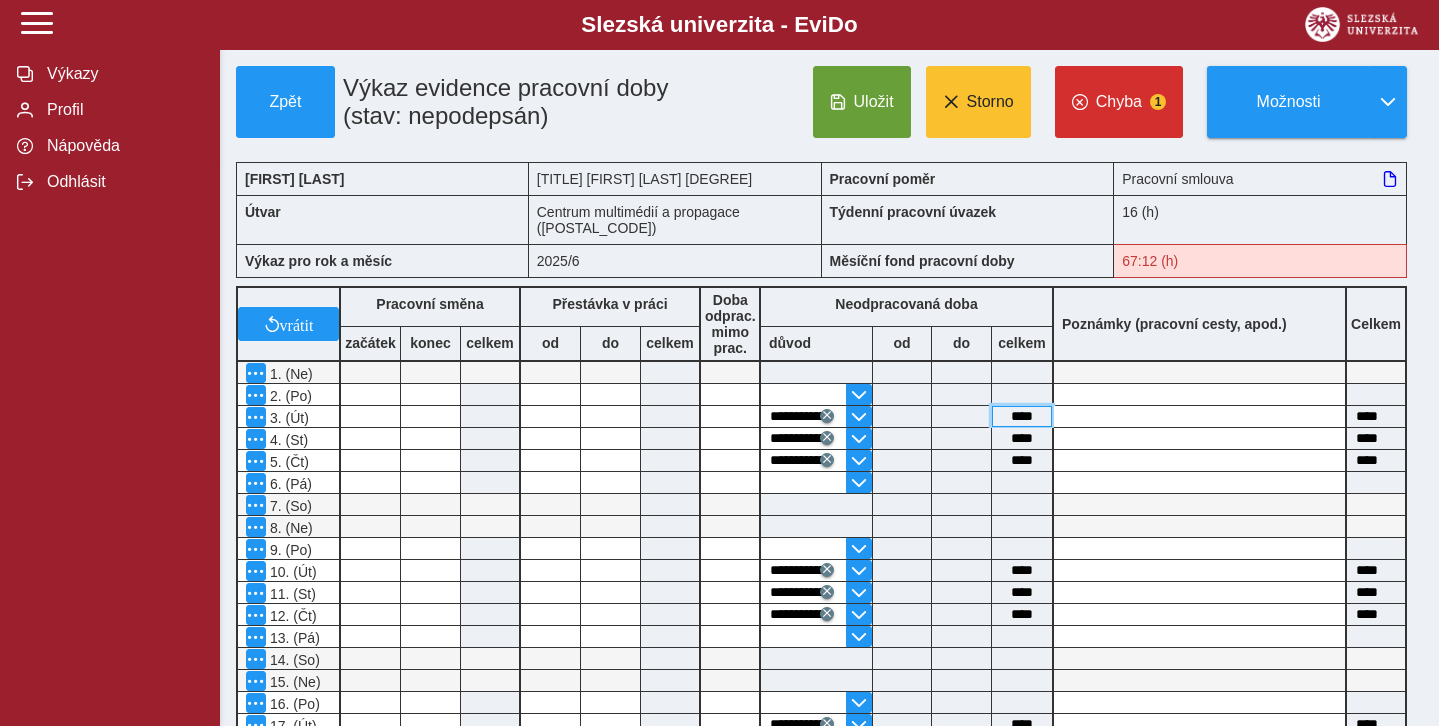 click on "****" at bounding box center [1022, 416] 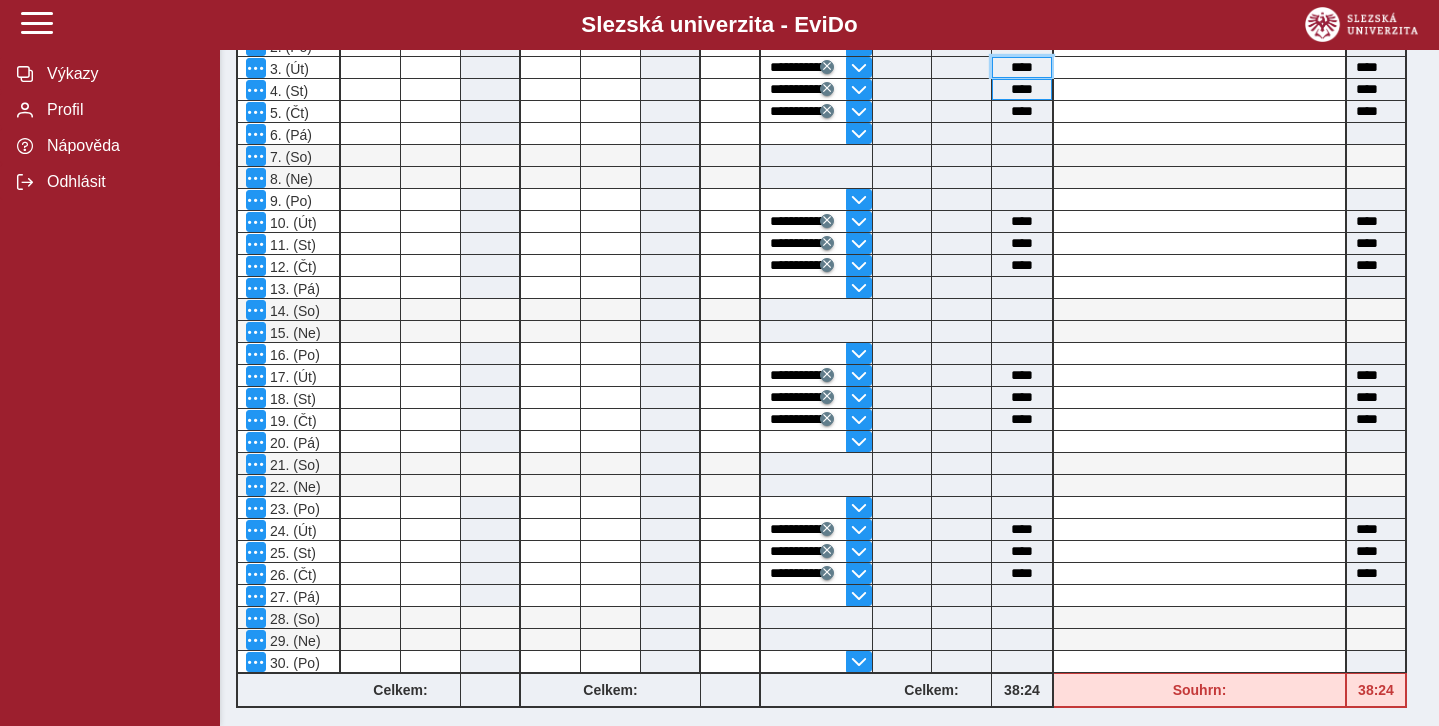 scroll, scrollTop: 0, scrollLeft: 0, axis: both 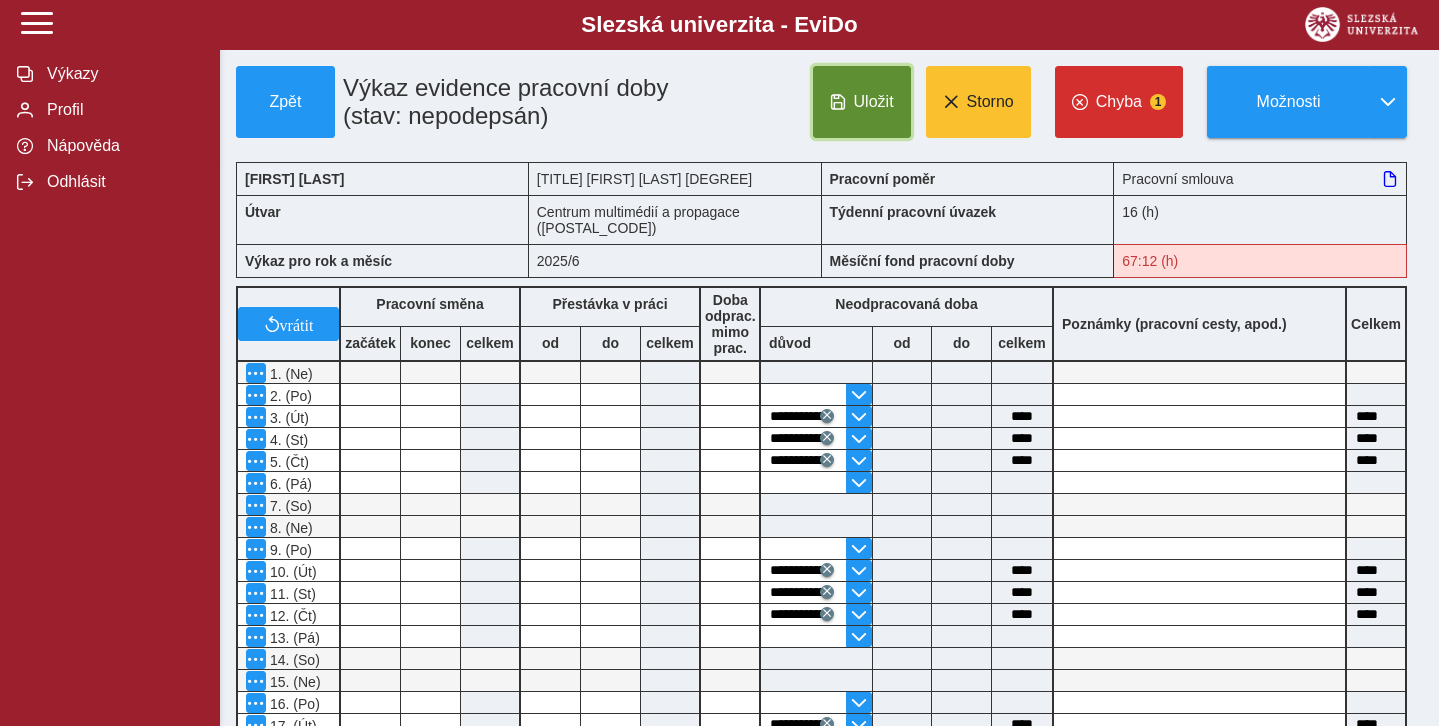 click on "Uložit" at bounding box center (862, 102) 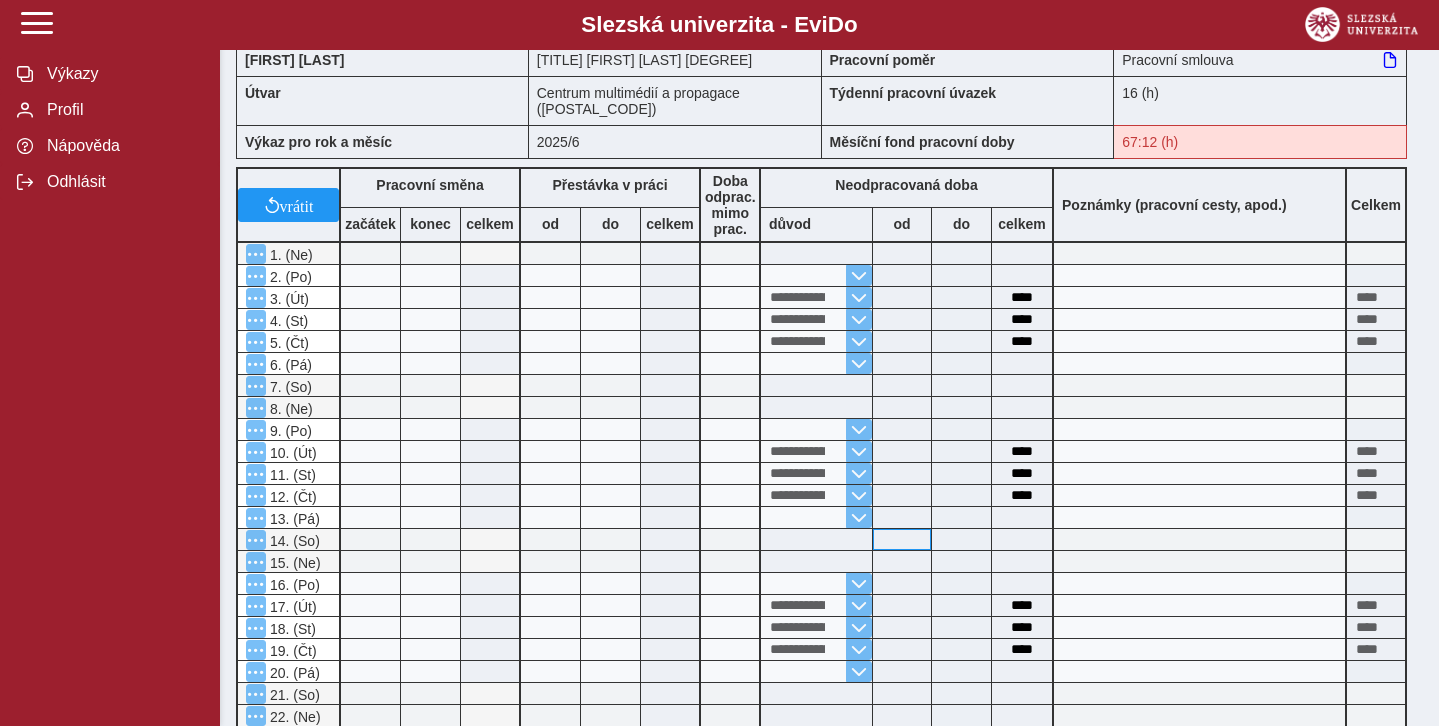 scroll, scrollTop: 100, scrollLeft: 0, axis: vertical 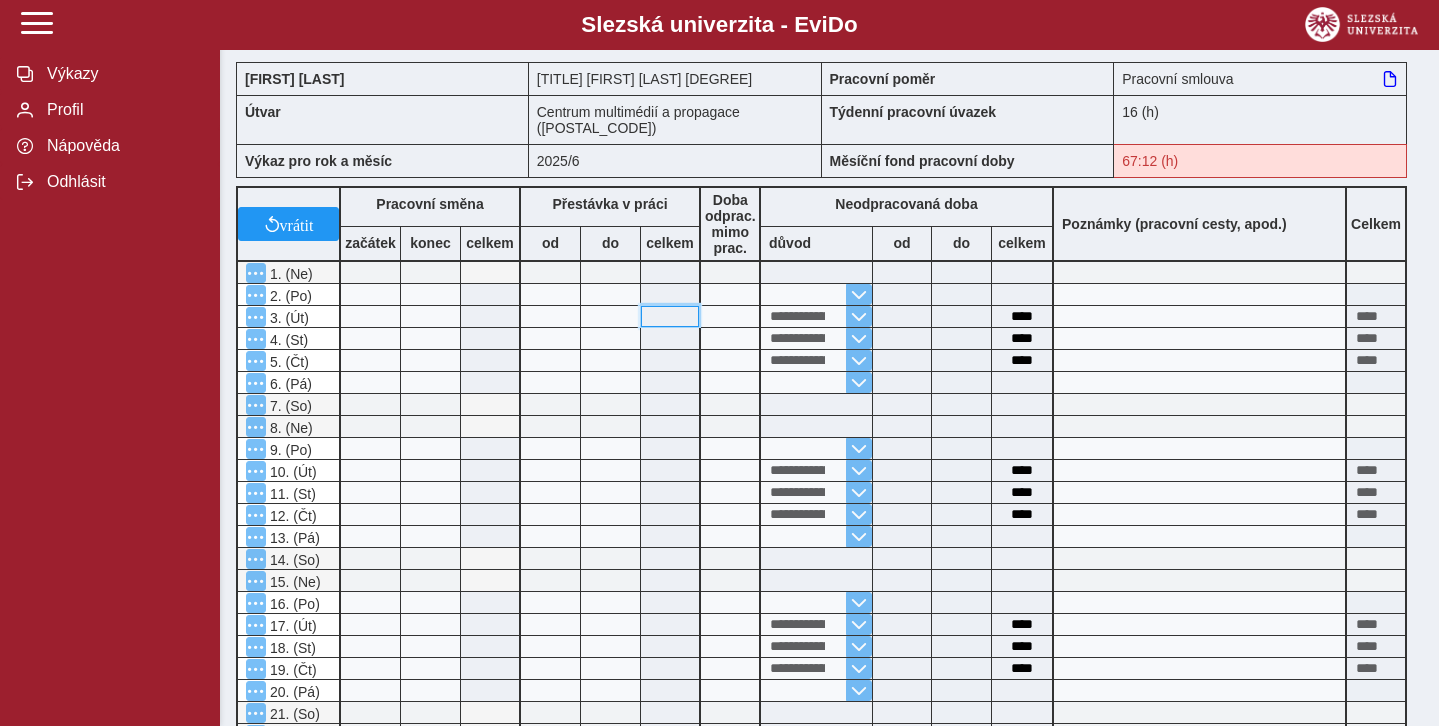 click at bounding box center (670, 316) 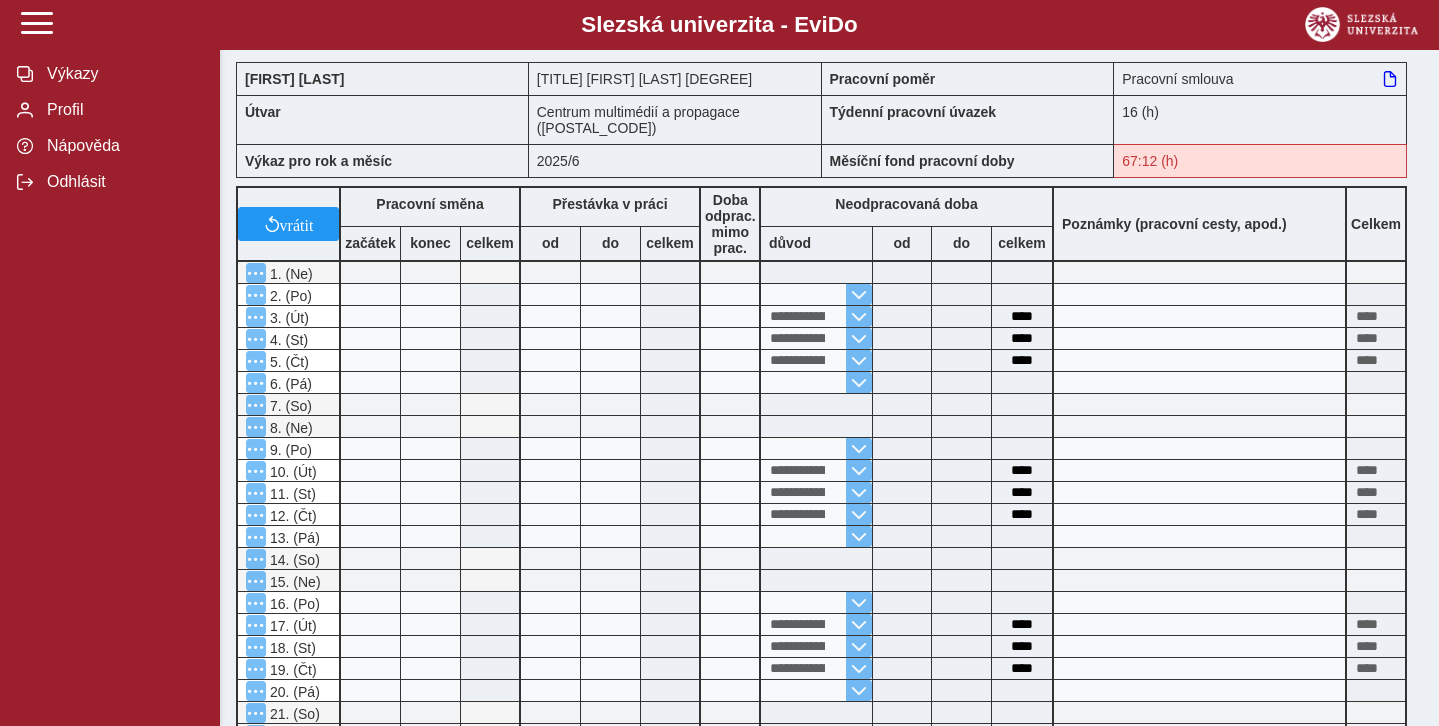 click on "**********" at bounding box center [816, 316] 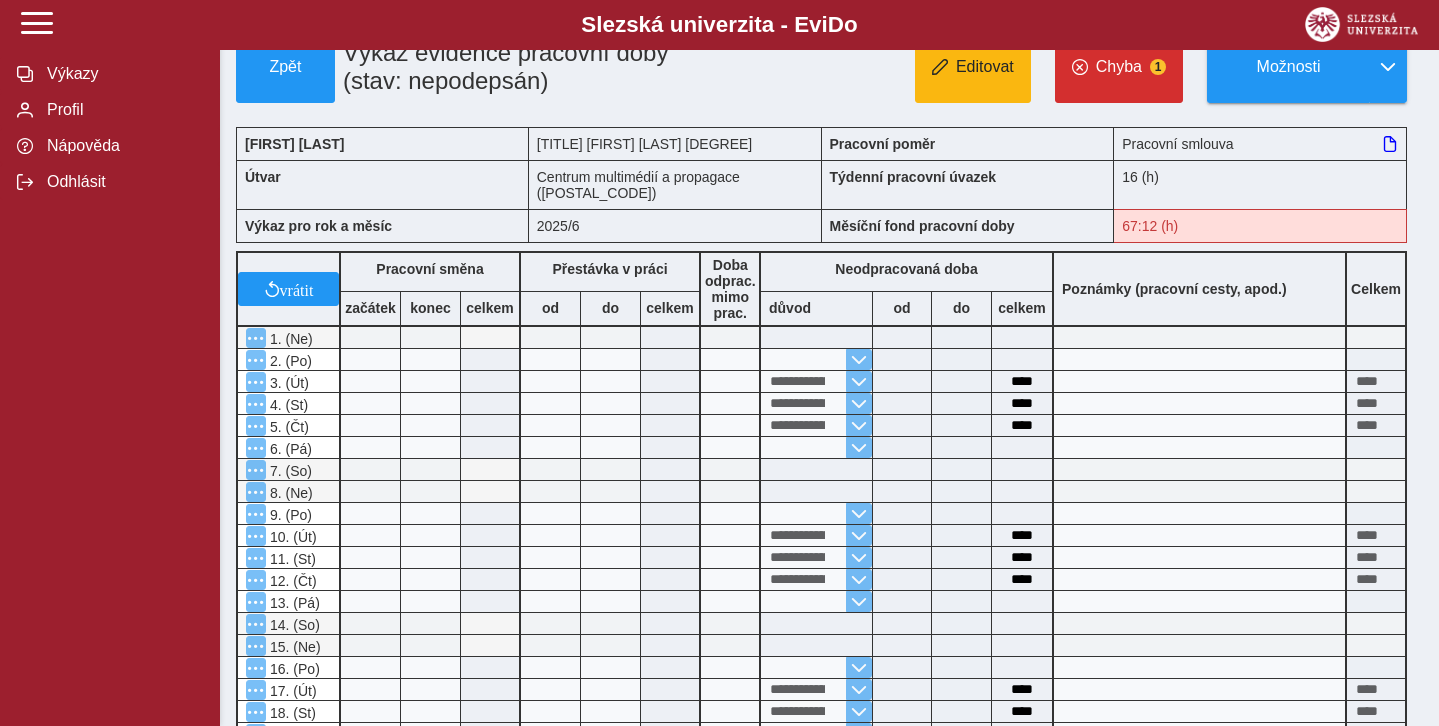 scroll, scrollTop: 0, scrollLeft: 0, axis: both 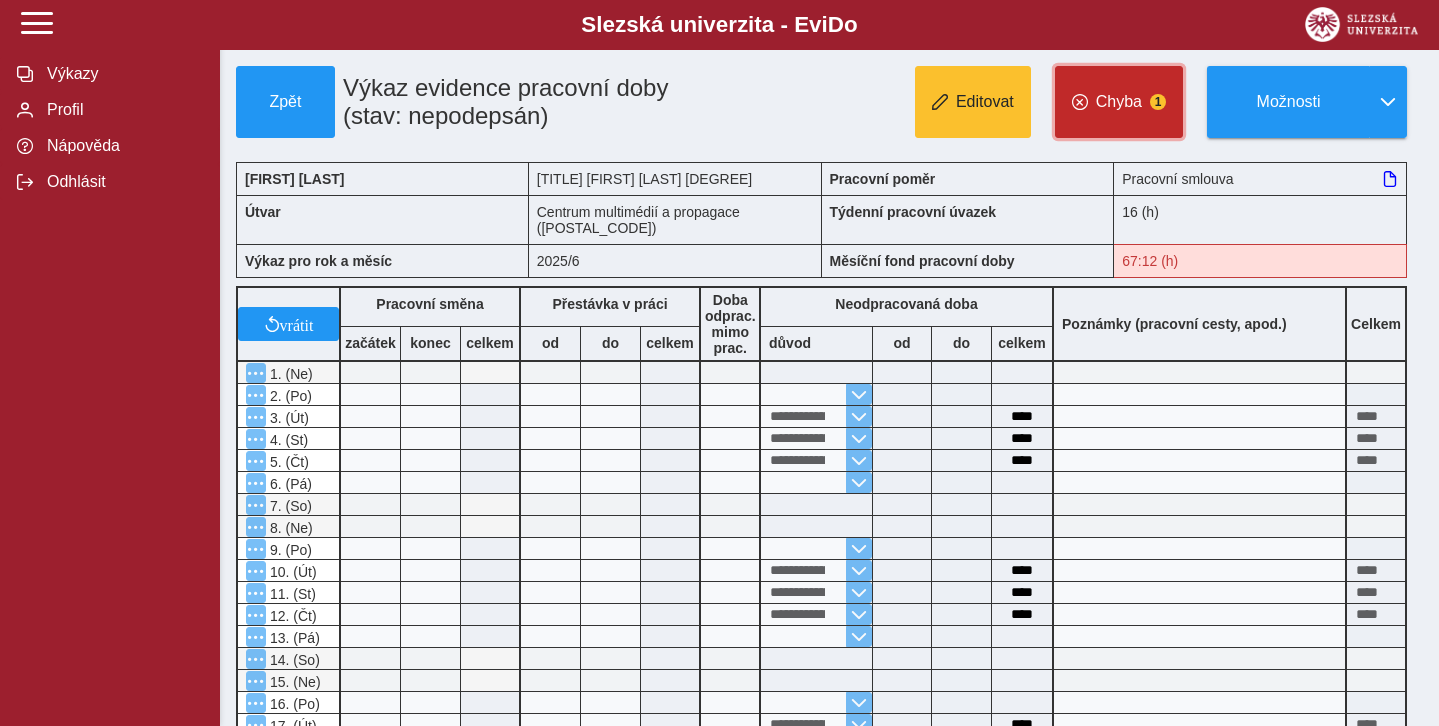 click on "Chyba" at bounding box center [1119, 102] 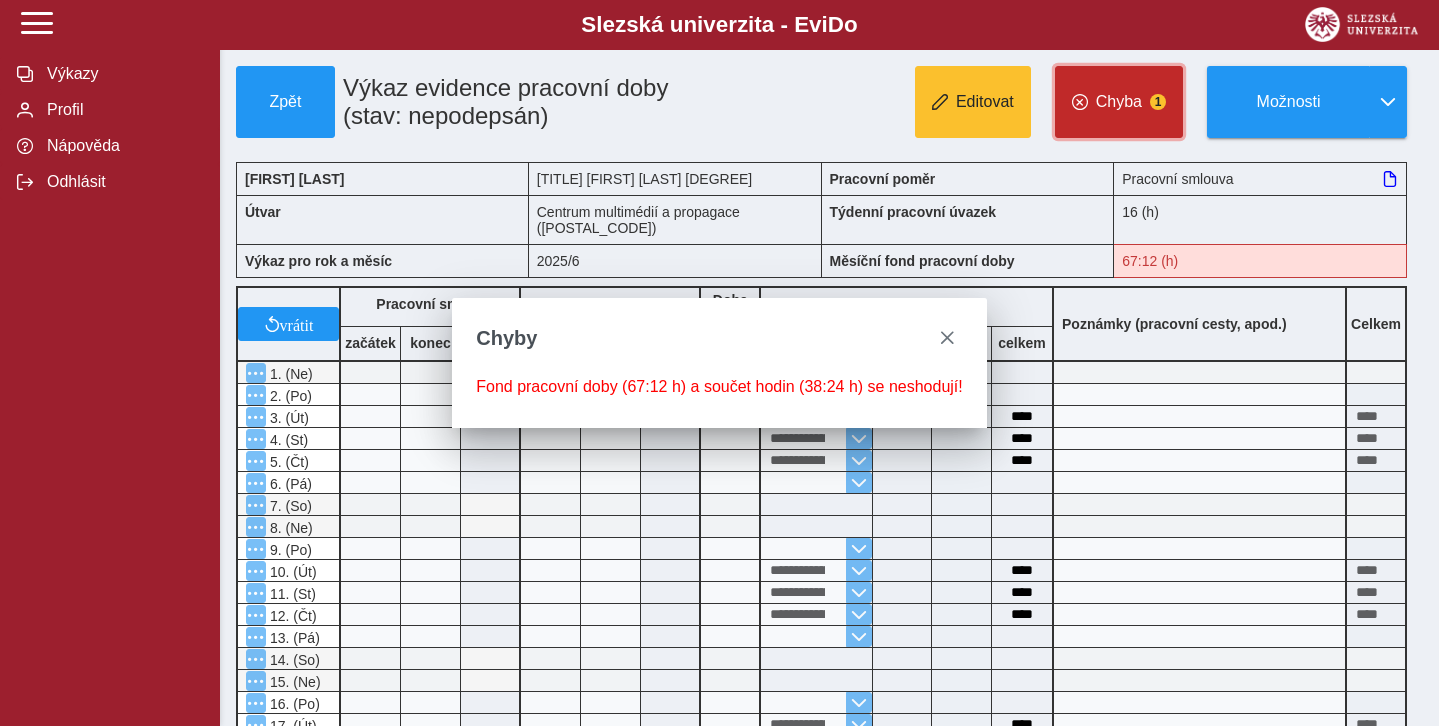 click on "Chyba" at bounding box center (1119, 102) 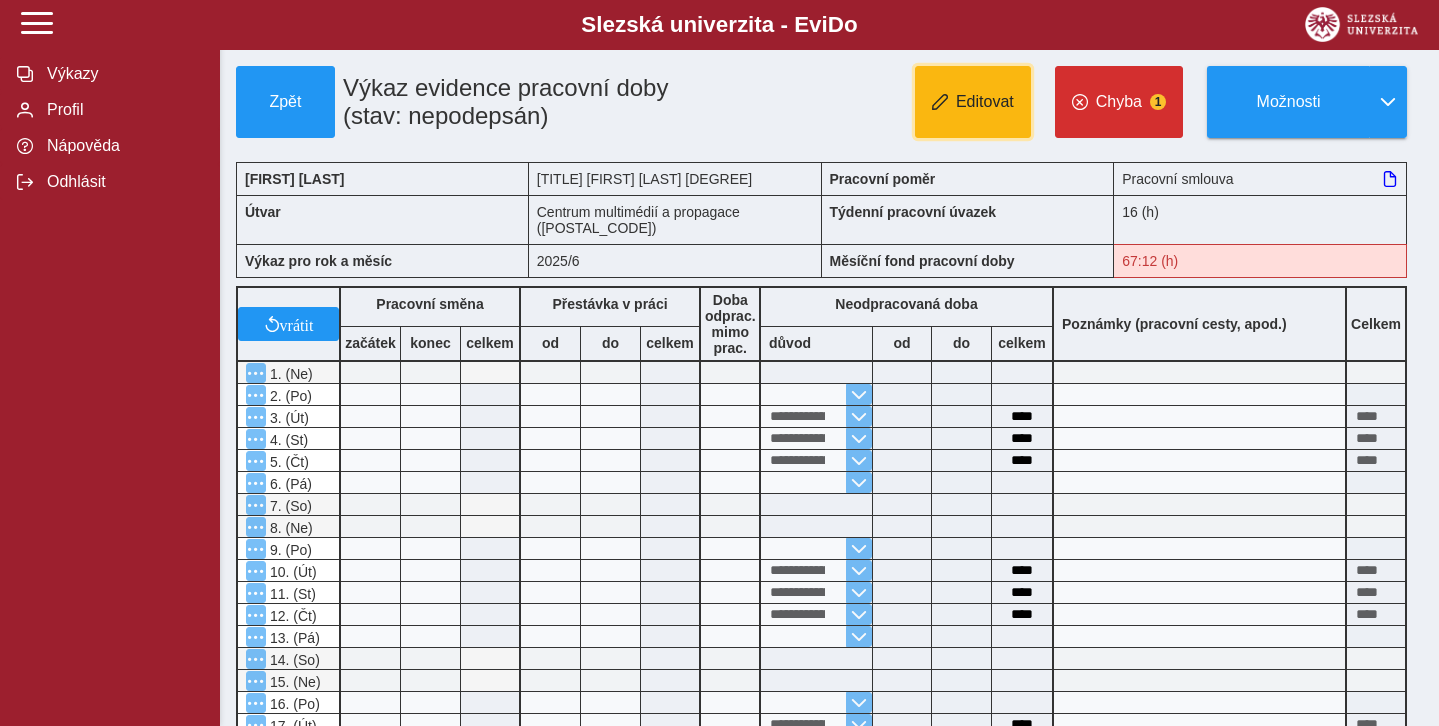 click on "Editovat" at bounding box center [985, 102] 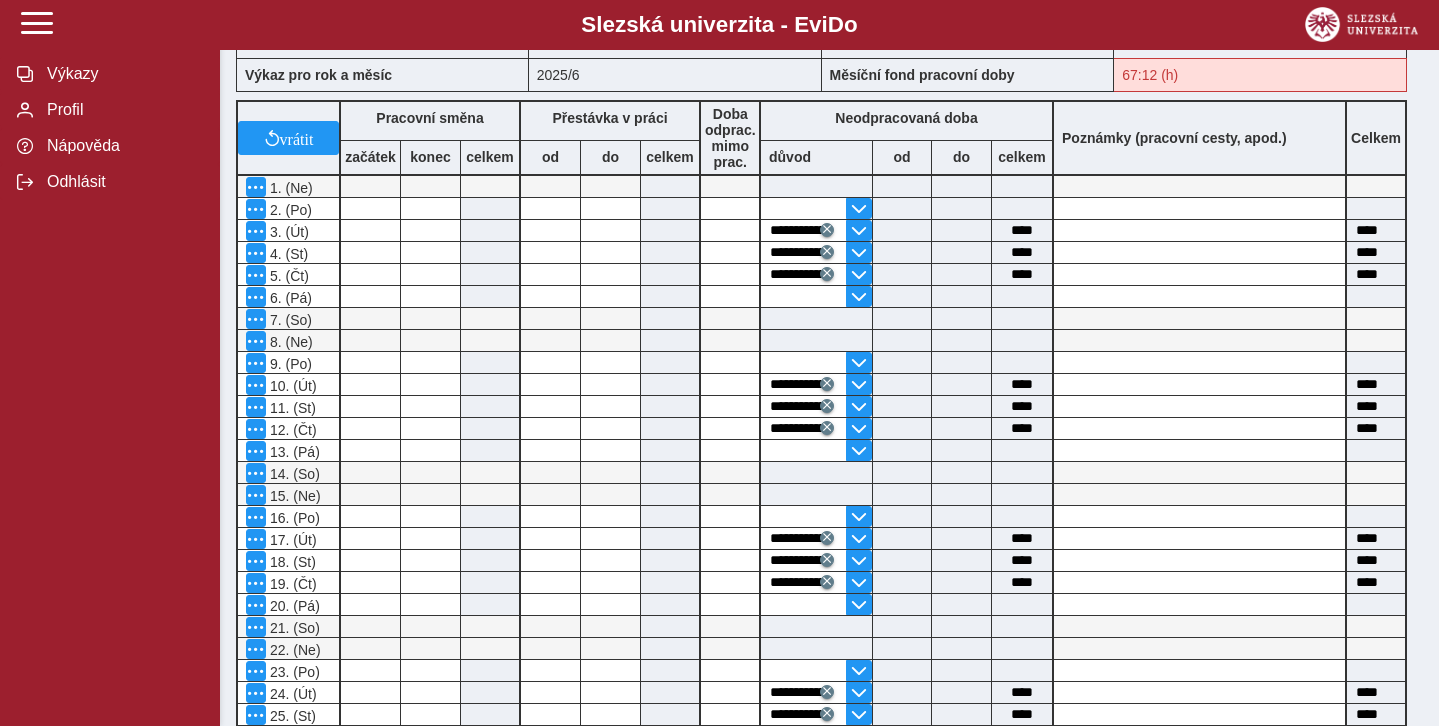 scroll, scrollTop: 200, scrollLeft: 0, axis: vertical 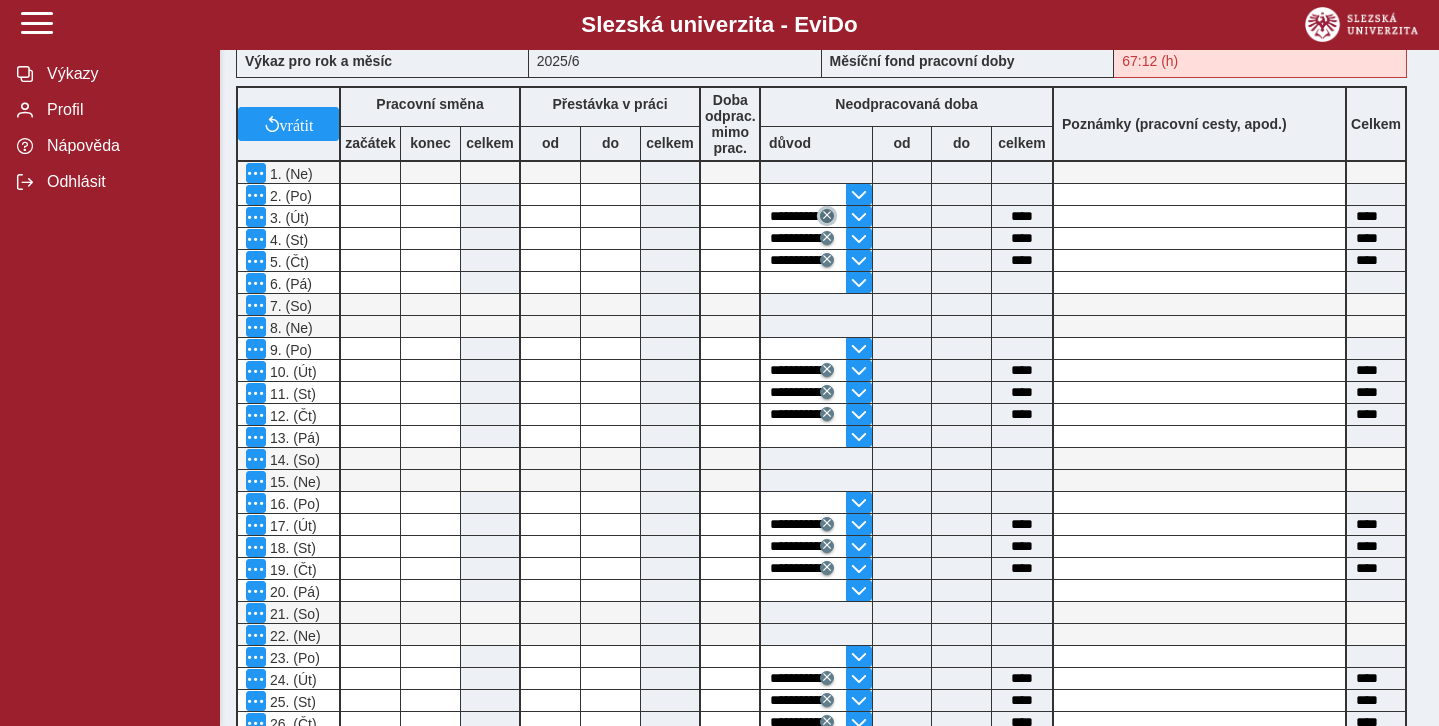 click at bounding box center [827, 215] 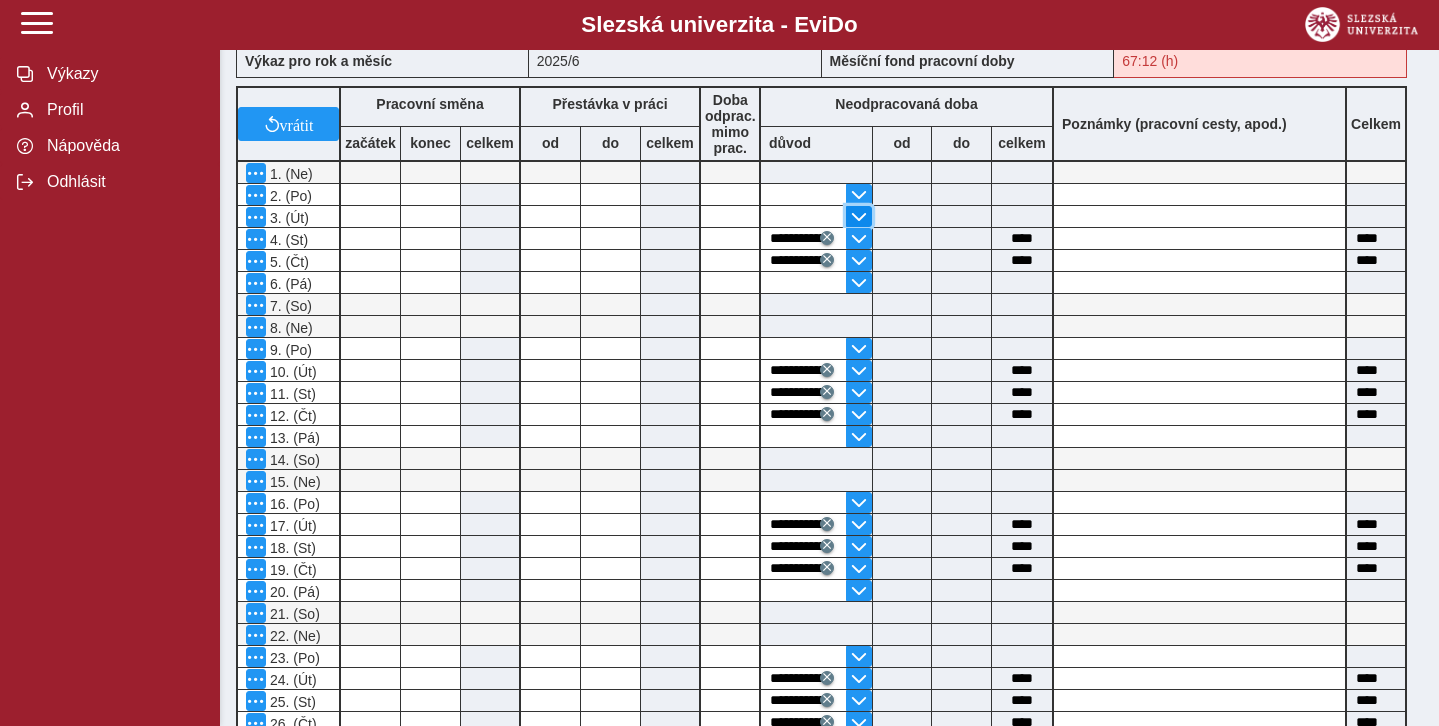 click at bounding box center [859, 195] 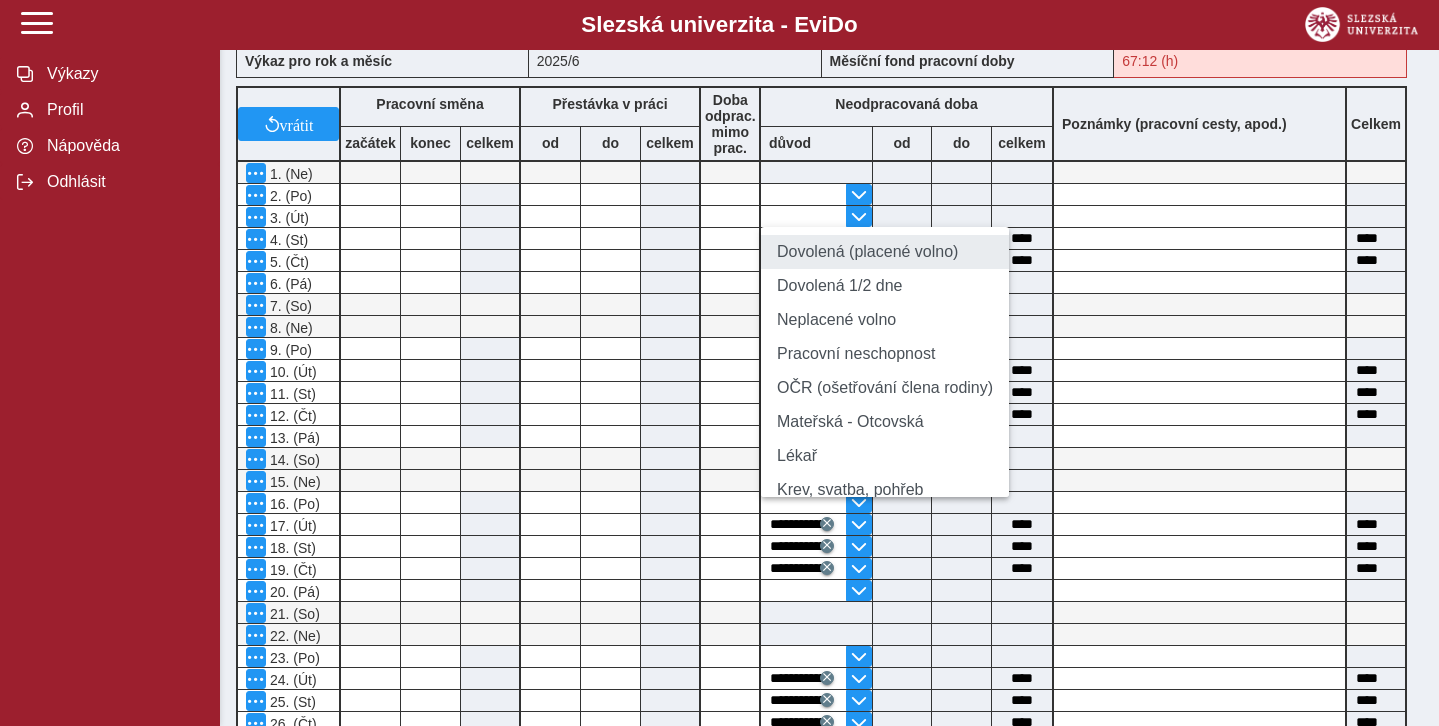 click on "Dovolená (placené volno)" at bounding box center [885, 252] 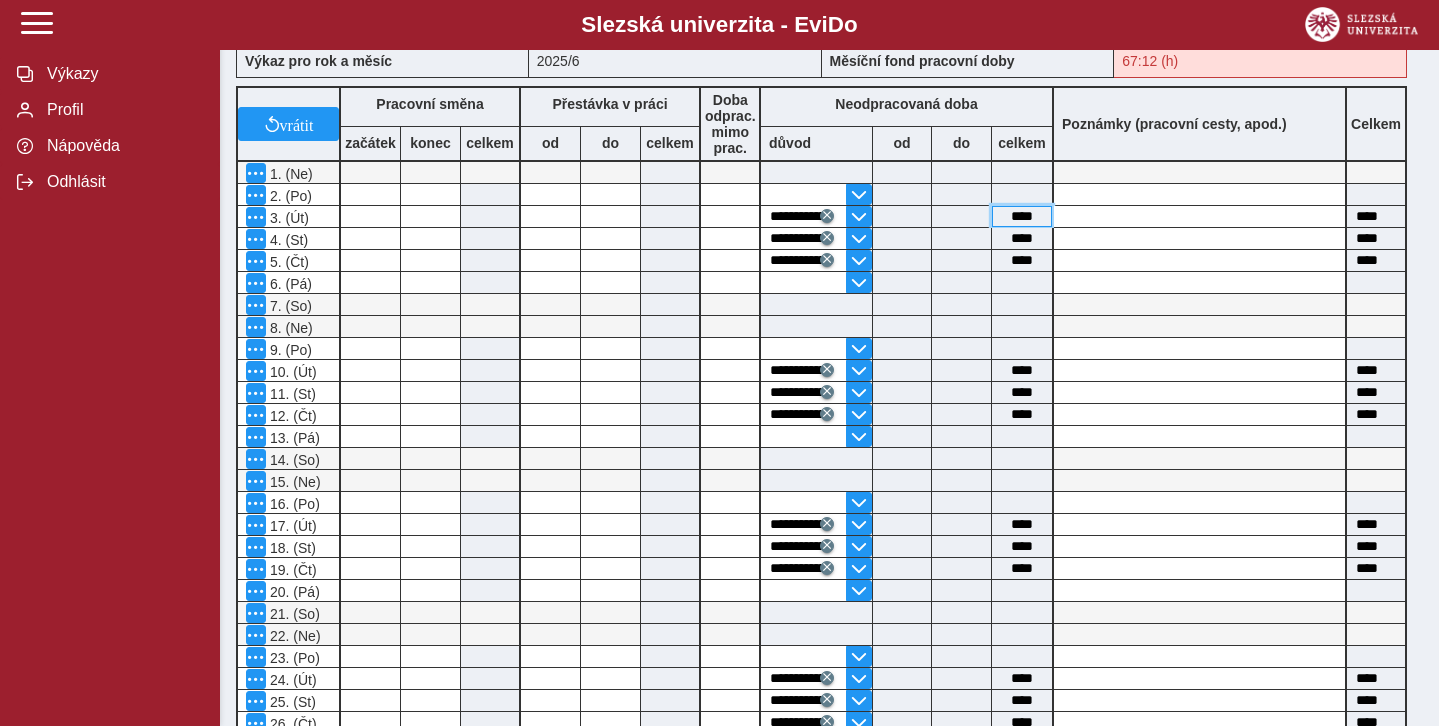 drag, startPoint x: 1004, startPoint y: 203, endPoint x: 1040, endPoint y: 206, distance: 36.124783 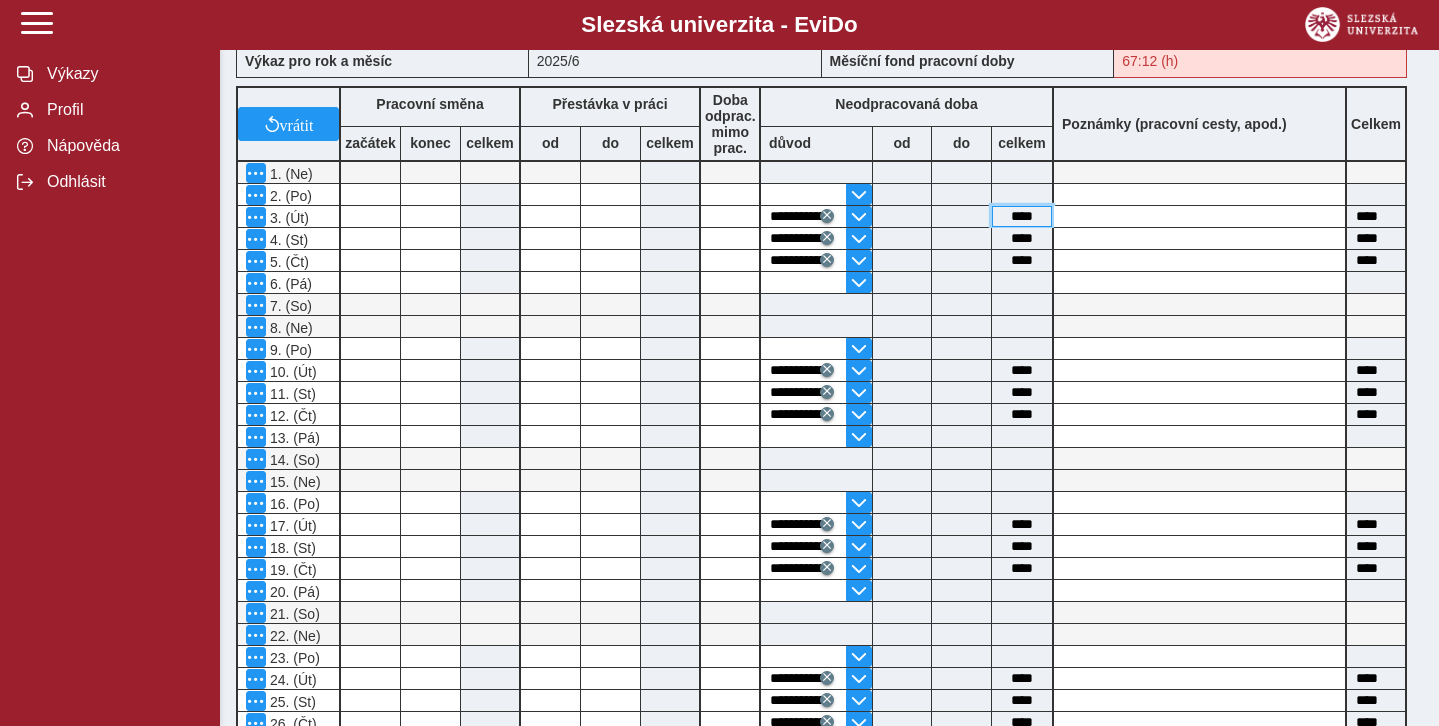 click on "****" at bounding box center [1022, 216] 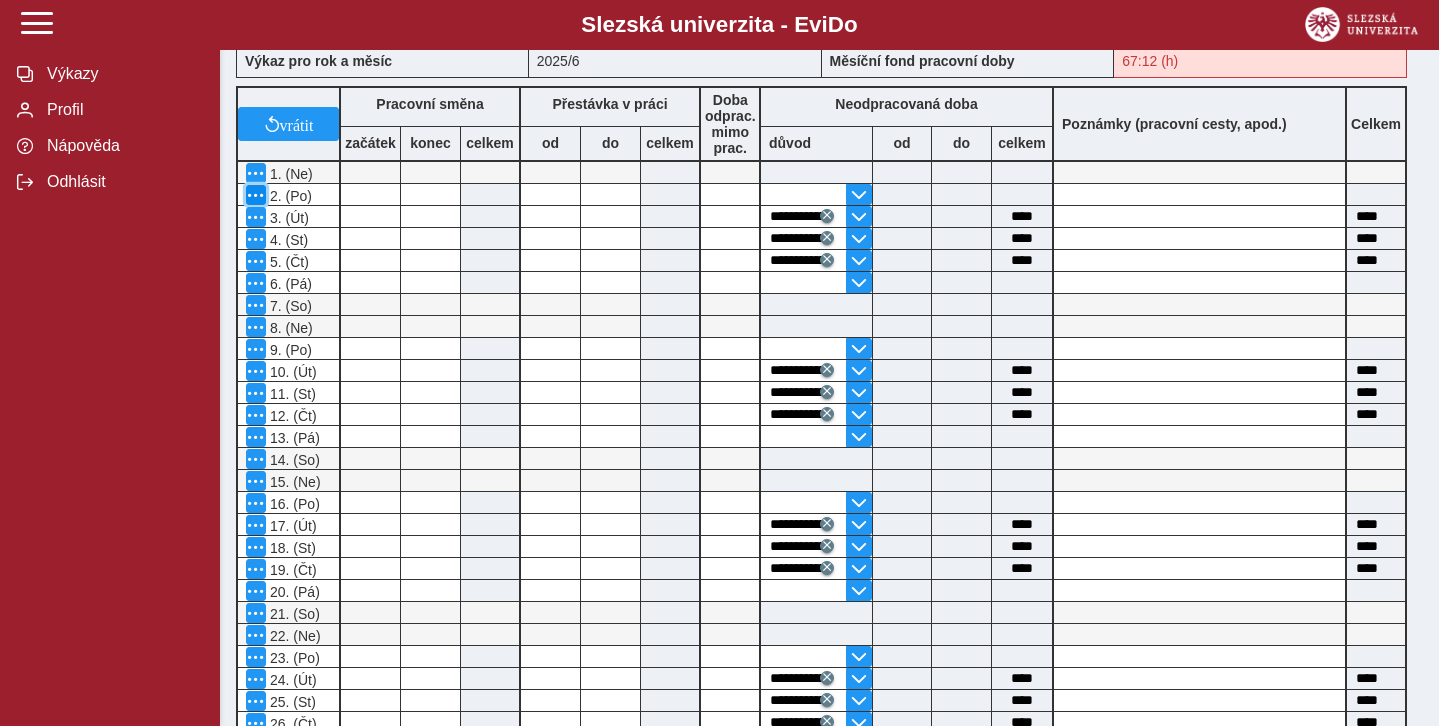 click at bounding box center (256, 195) 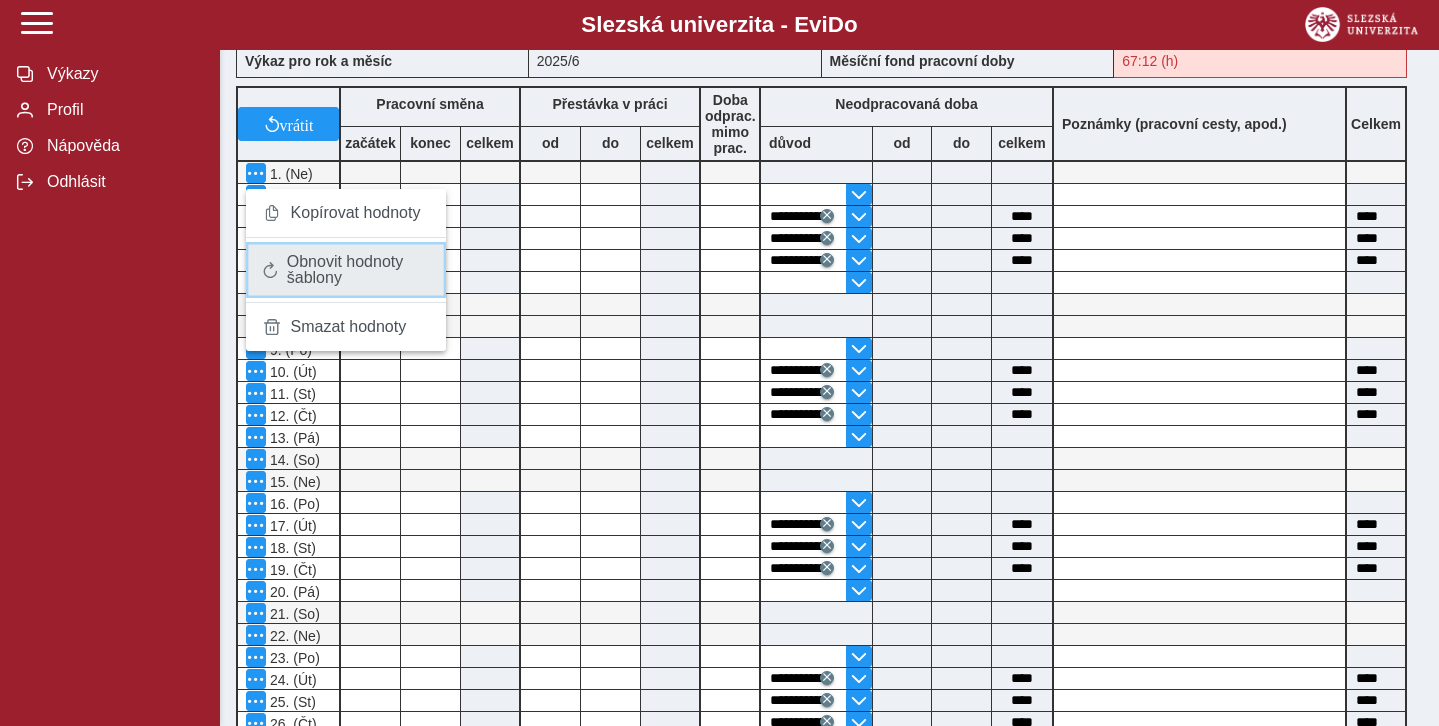 click on "Obnovit hodnoty šablony" at bounding box center (358, 270) 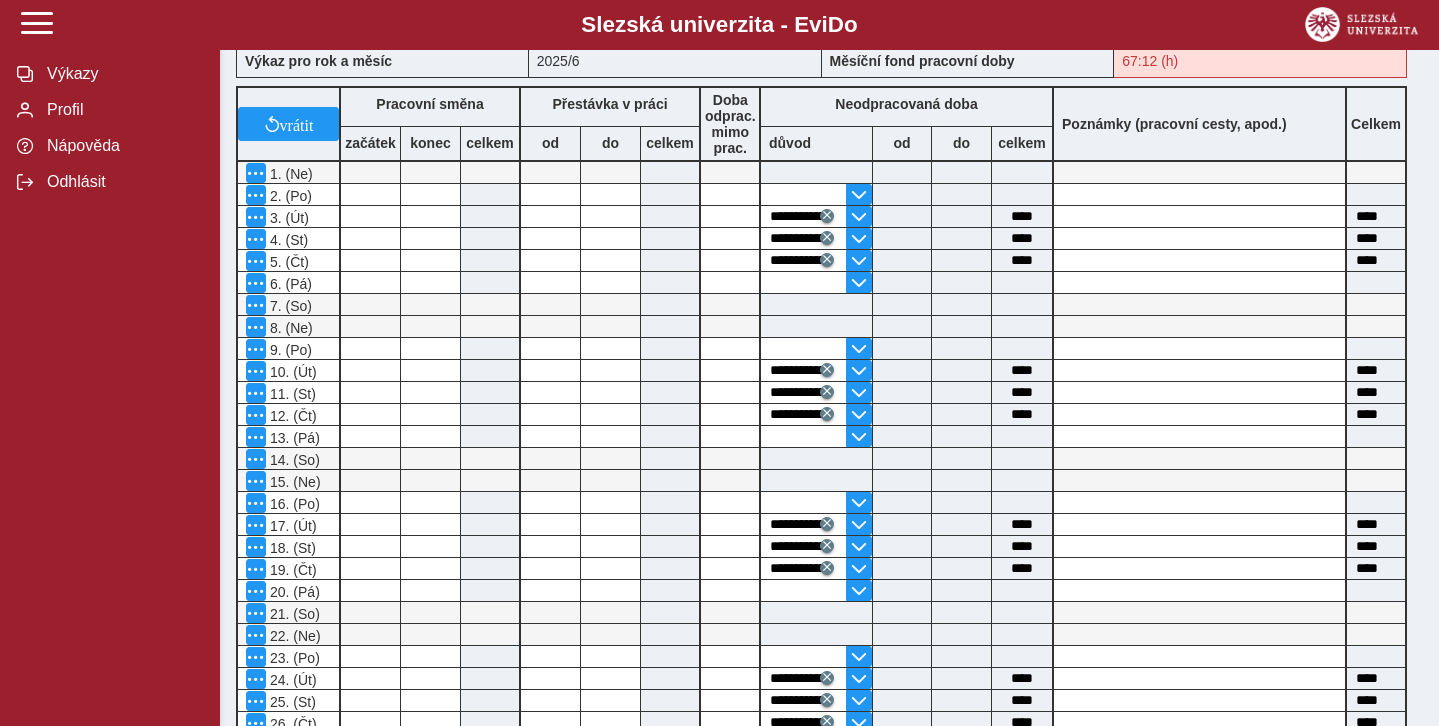 click on "6. (Pá)" at bounding box center [288, 283] 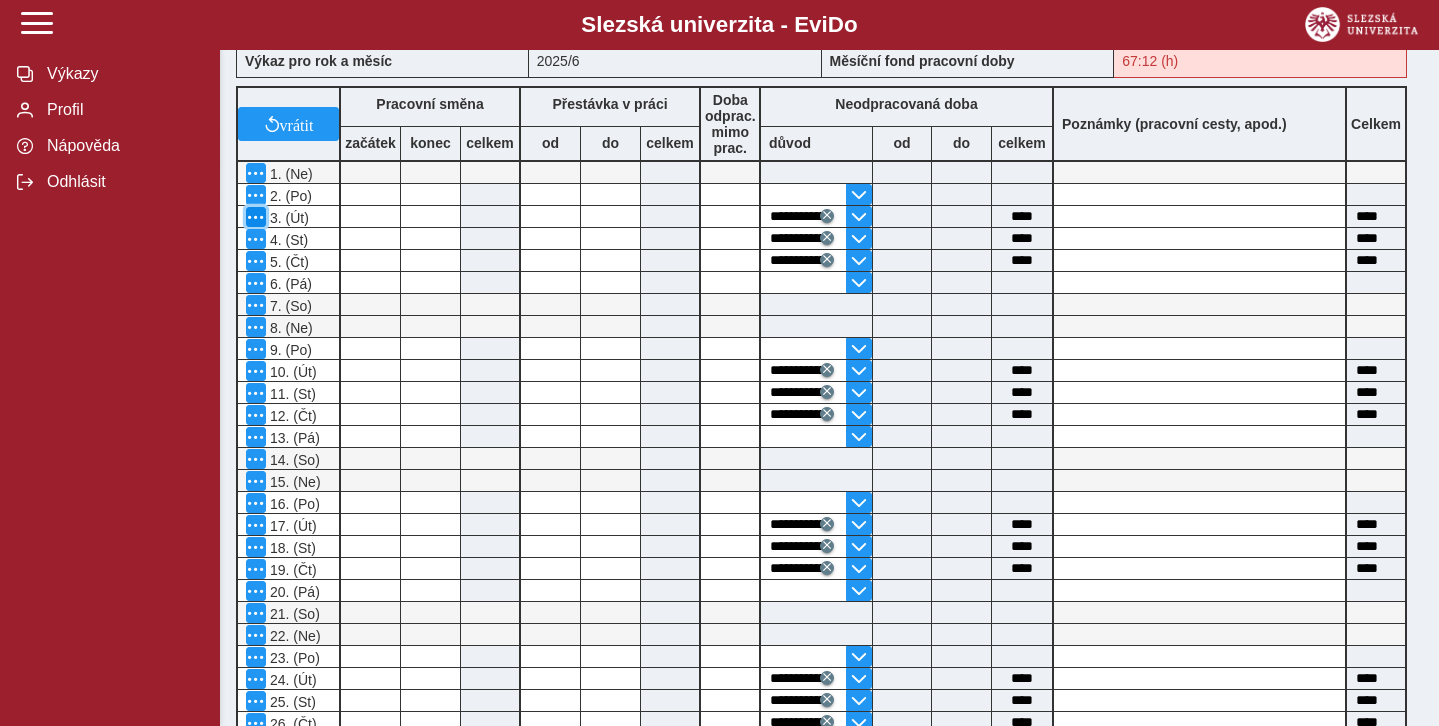 click at bounding box center (256, 217) 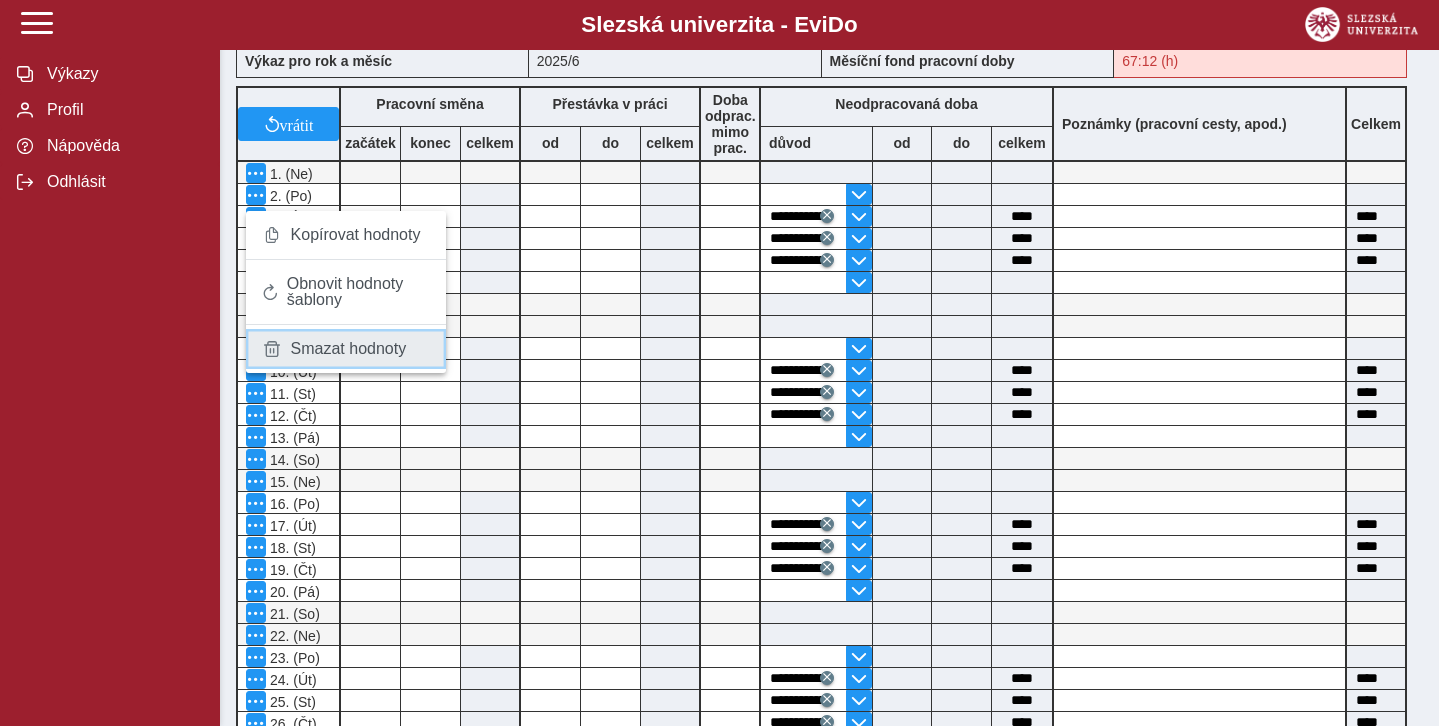 click on "Smazat hodnoty" at bounding box center (349, 349) 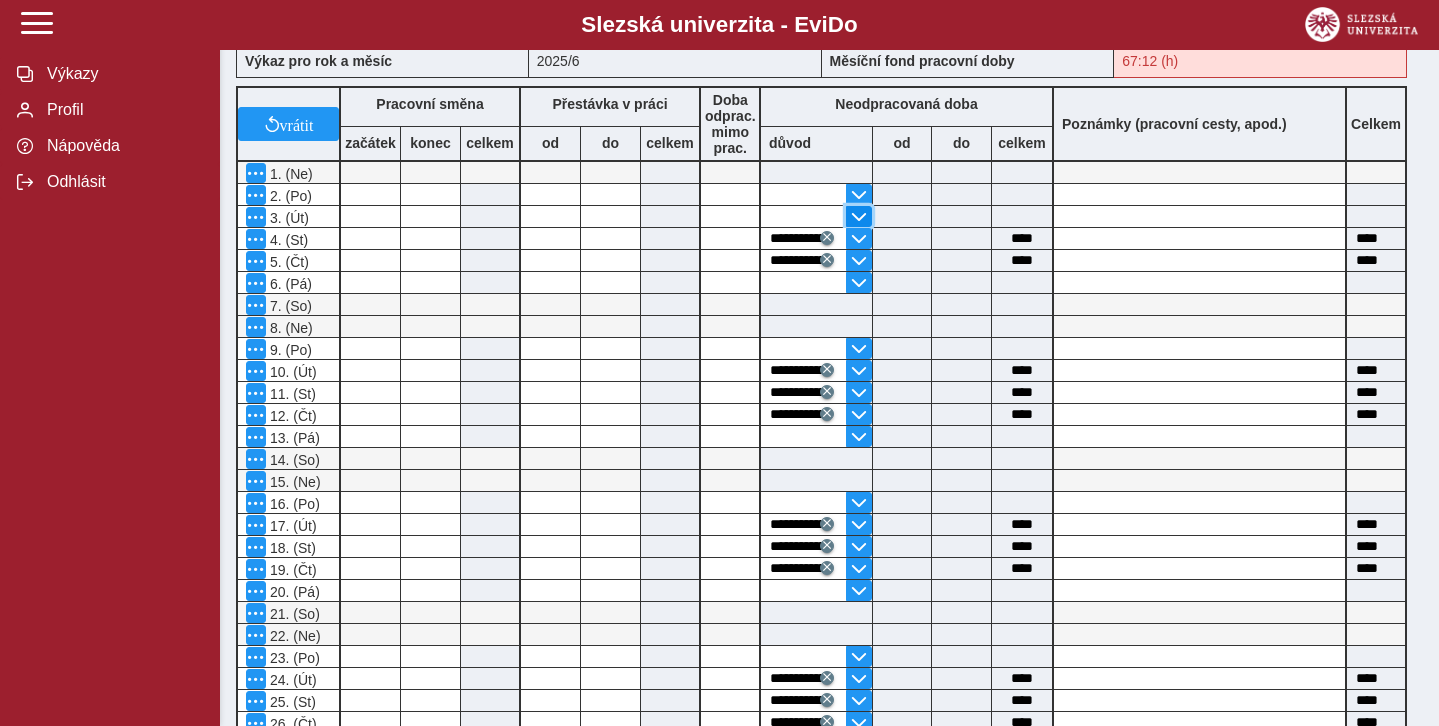 click at bounding box center [859, 195] 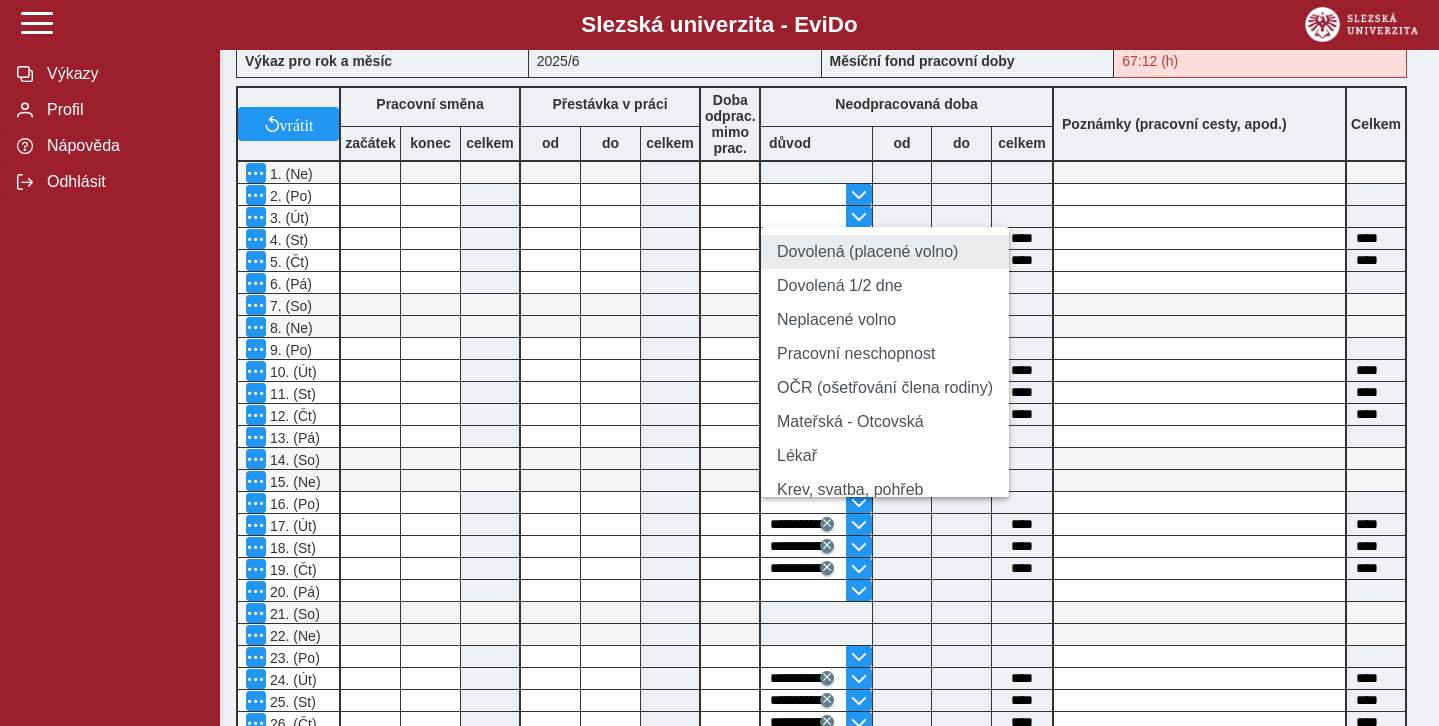 click on "Dovolená (placené volno)" at bounding box center (885, 252) 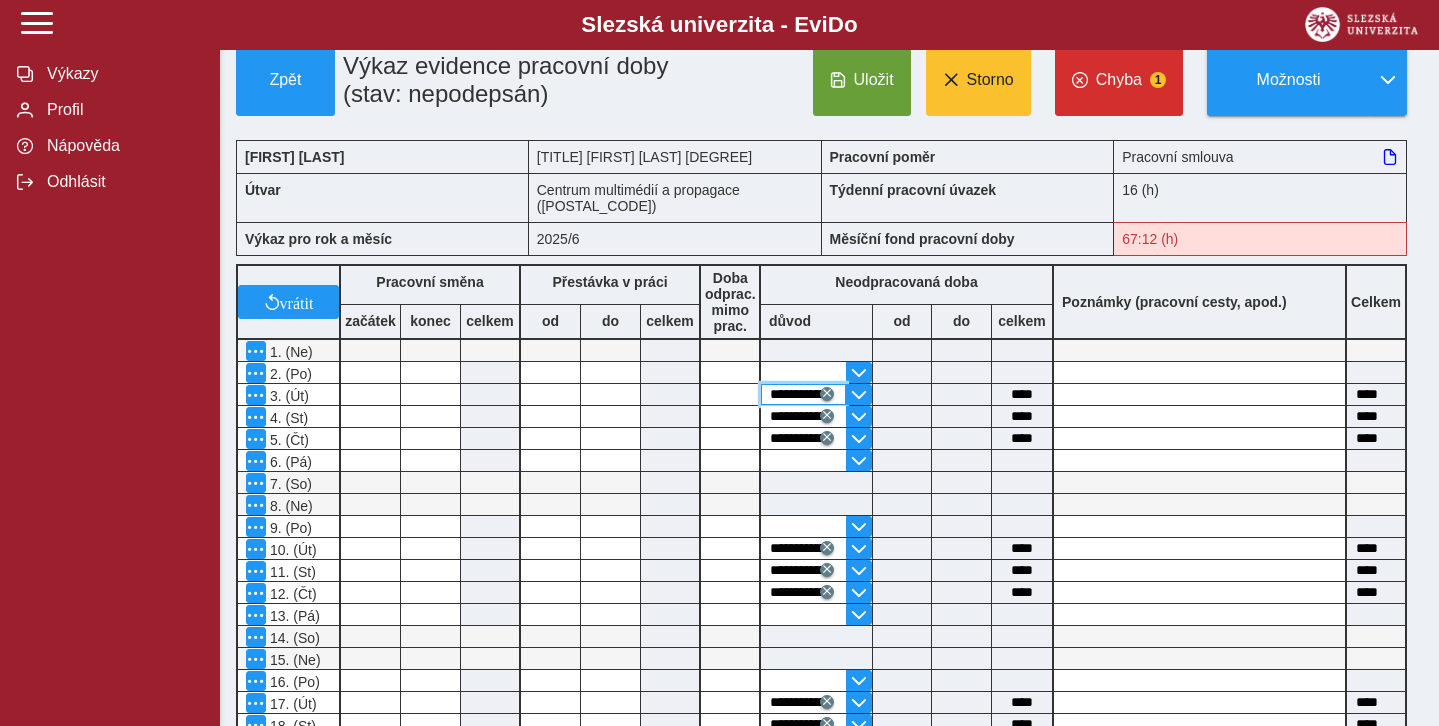 scroll, scrollTop: 0, scrollLeft: 0, axis: both 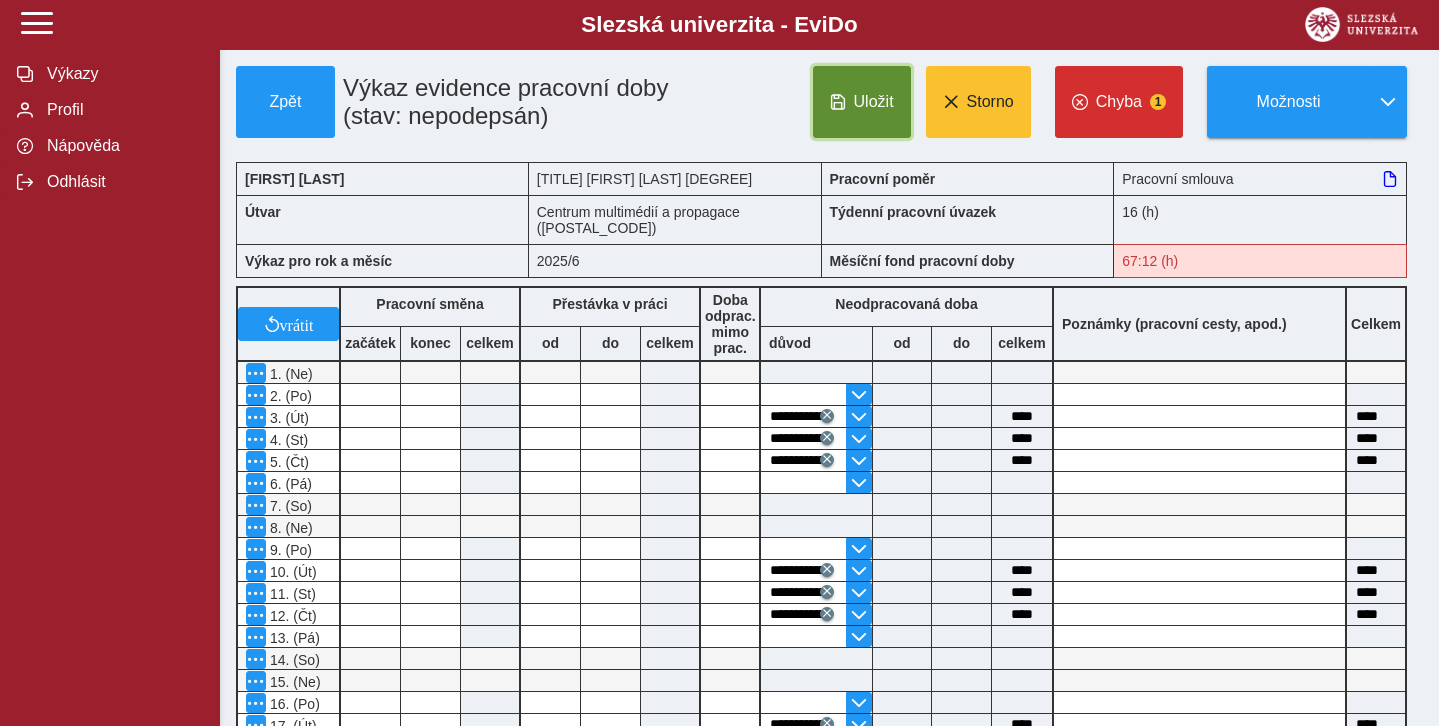 click on "Uložit" at bounding box center (874, 102) 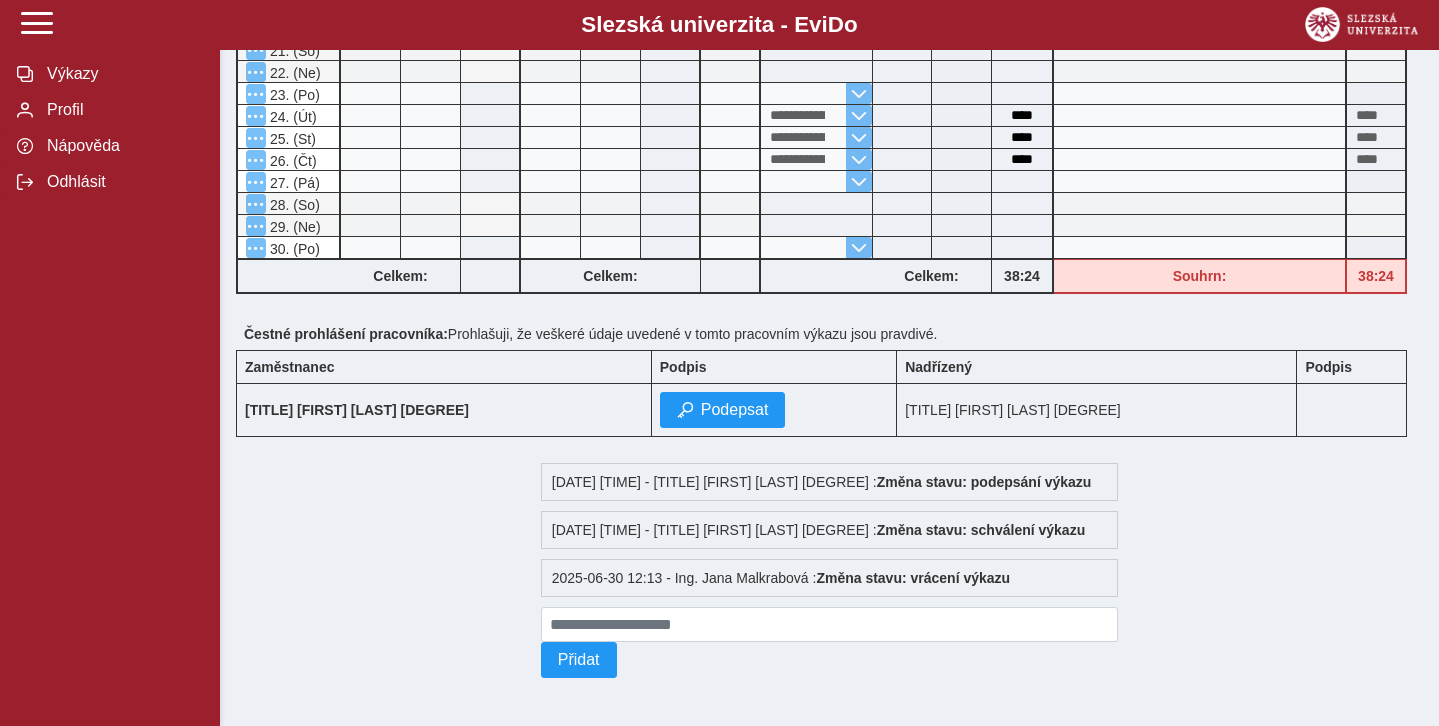 scroll, scrollTop: 773, scrollLeft: 0, axis: vertical 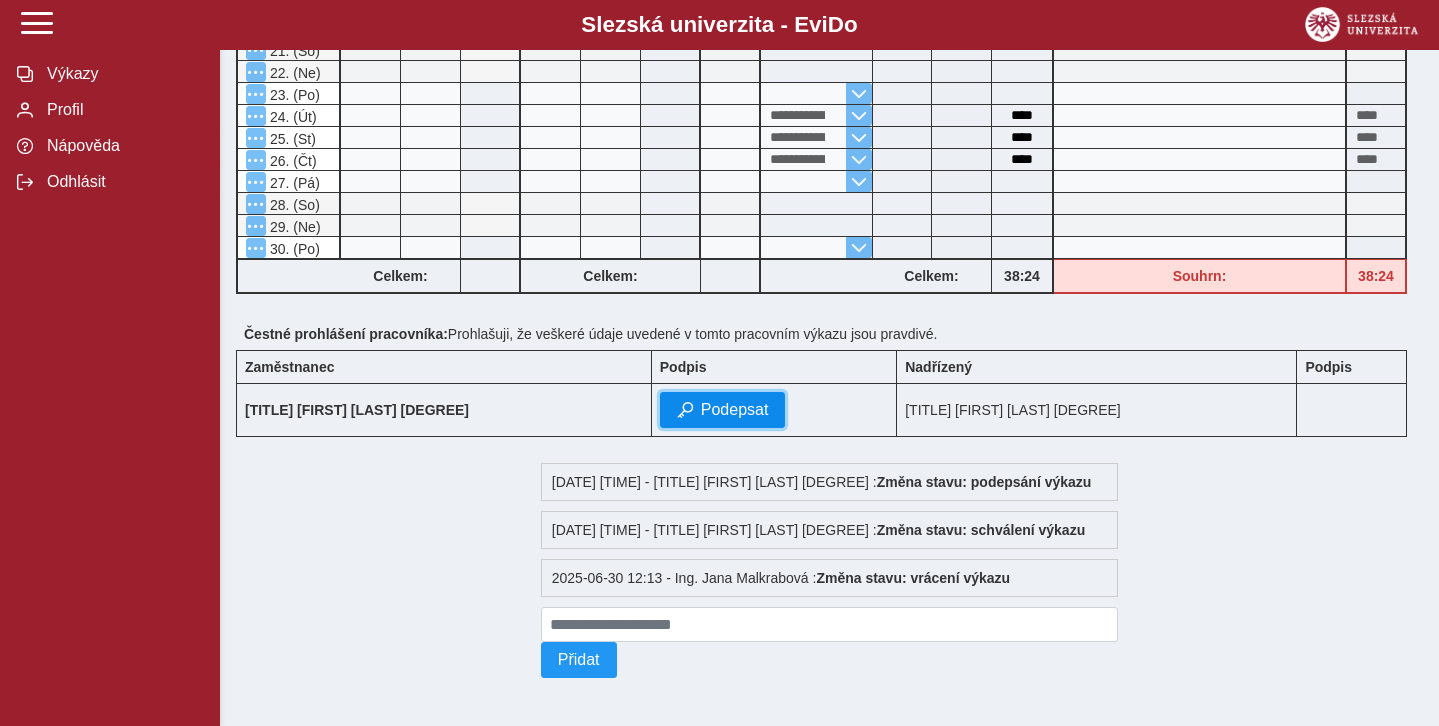 click on "Podepsat" at bounding box center (735, 410) 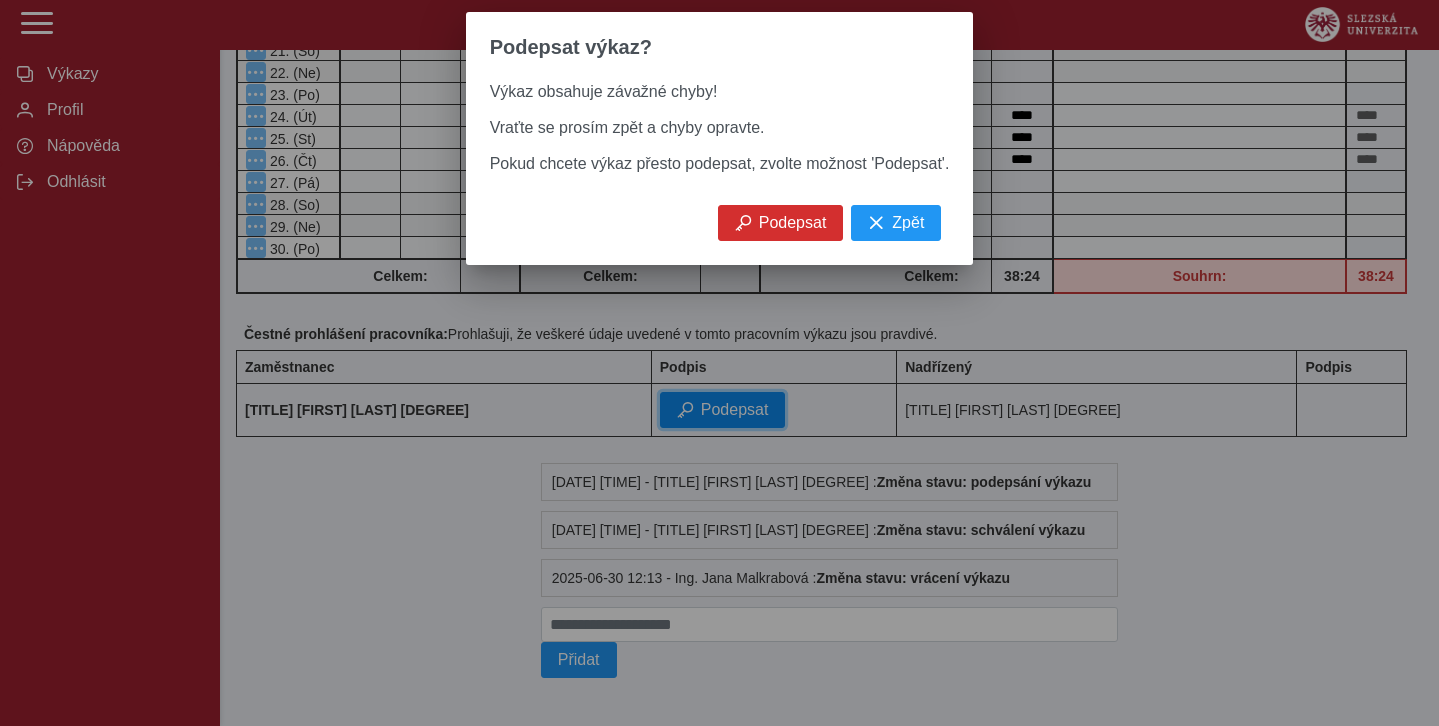 scroll, scrollTop: 757, scrollLeft: 0, axis: vertical 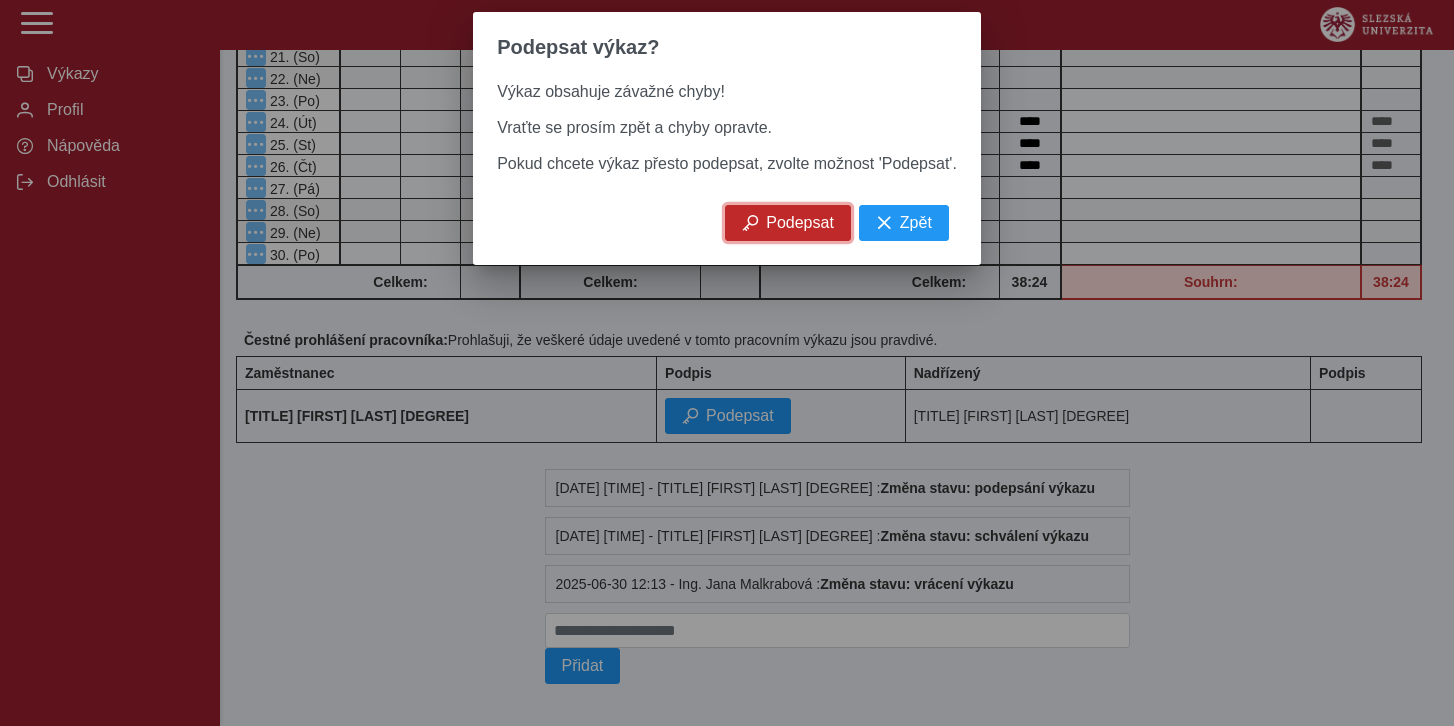 click on "Podepsat" at bounding box center [800, 223] 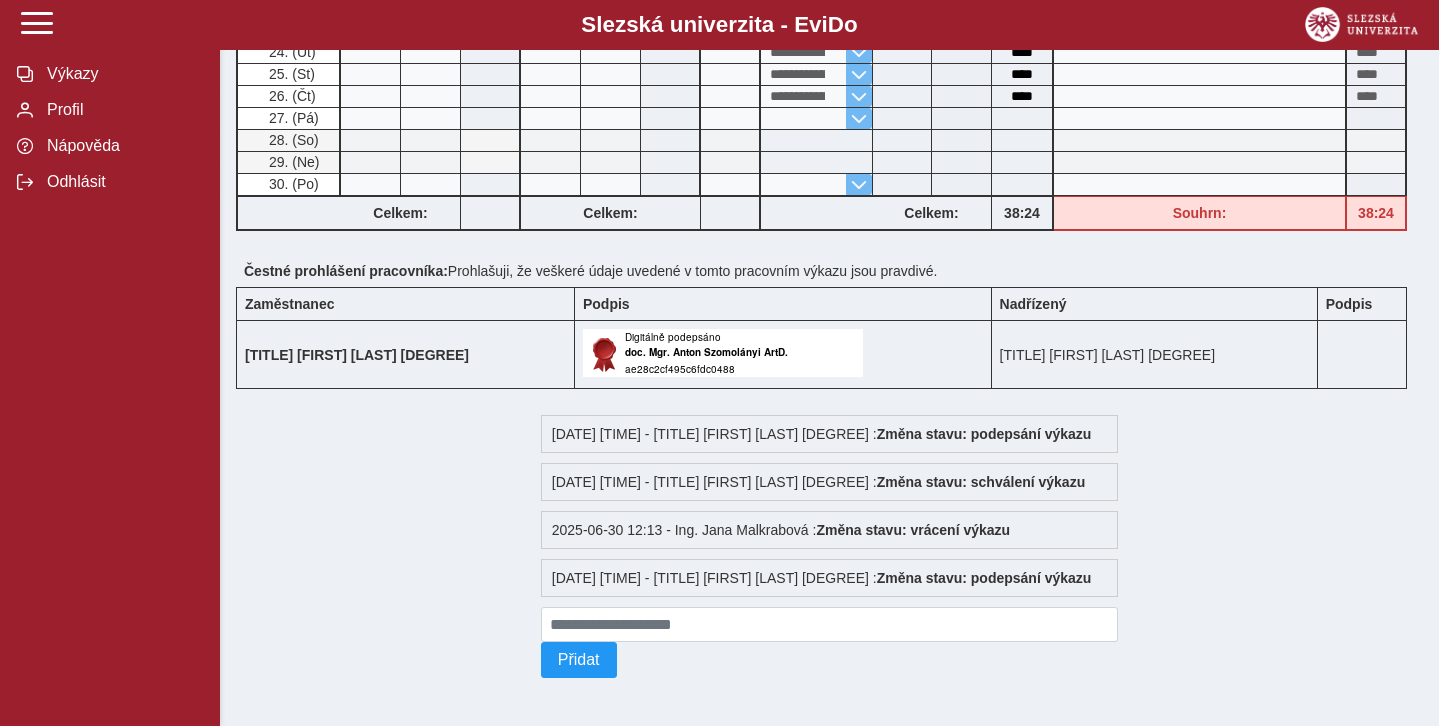 scroll, scrollTop: 849, scrollLeft: 0, axis: vertical 